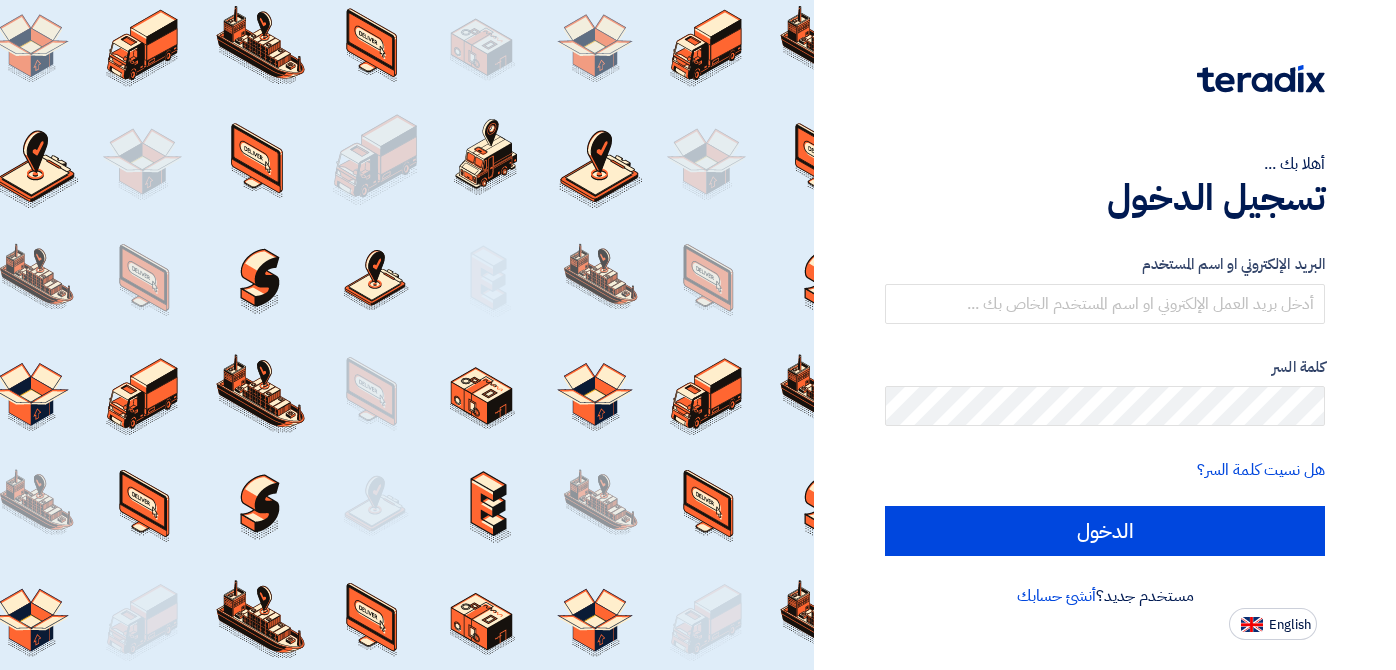 scroll, scrollTop: 0, scrollLeft: 0, axis: both 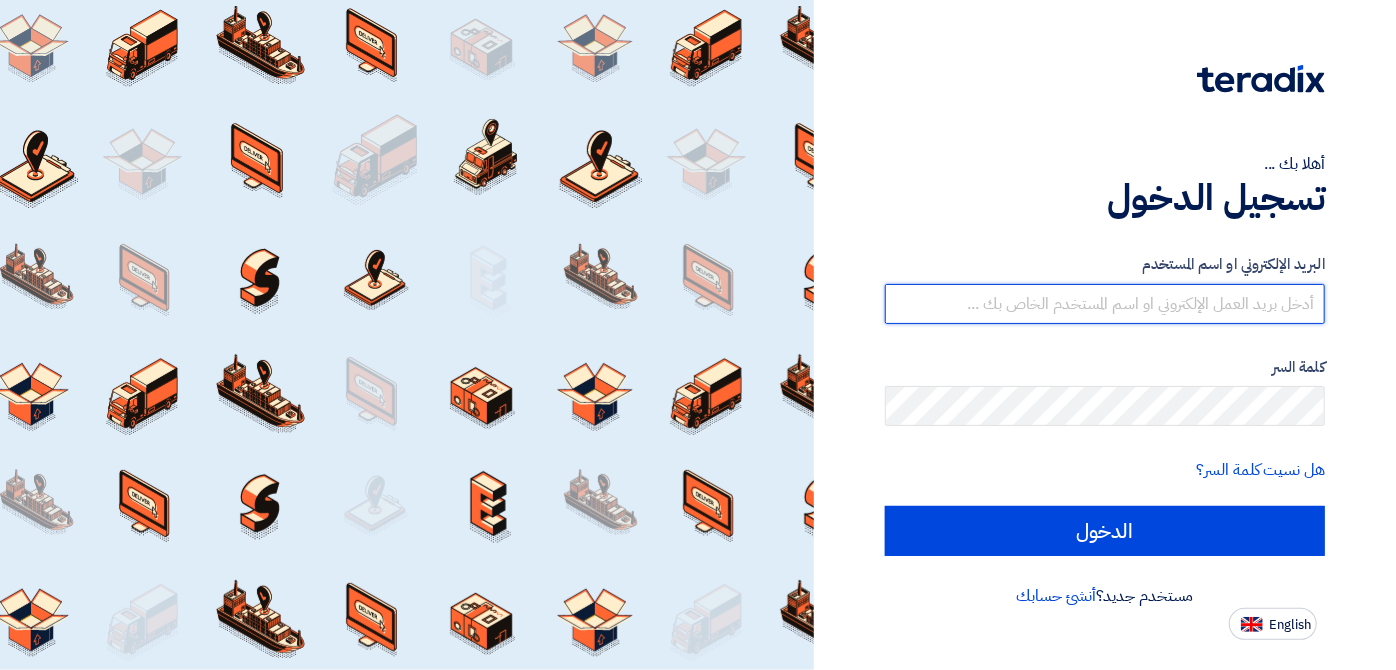type on "[EMAIL]" 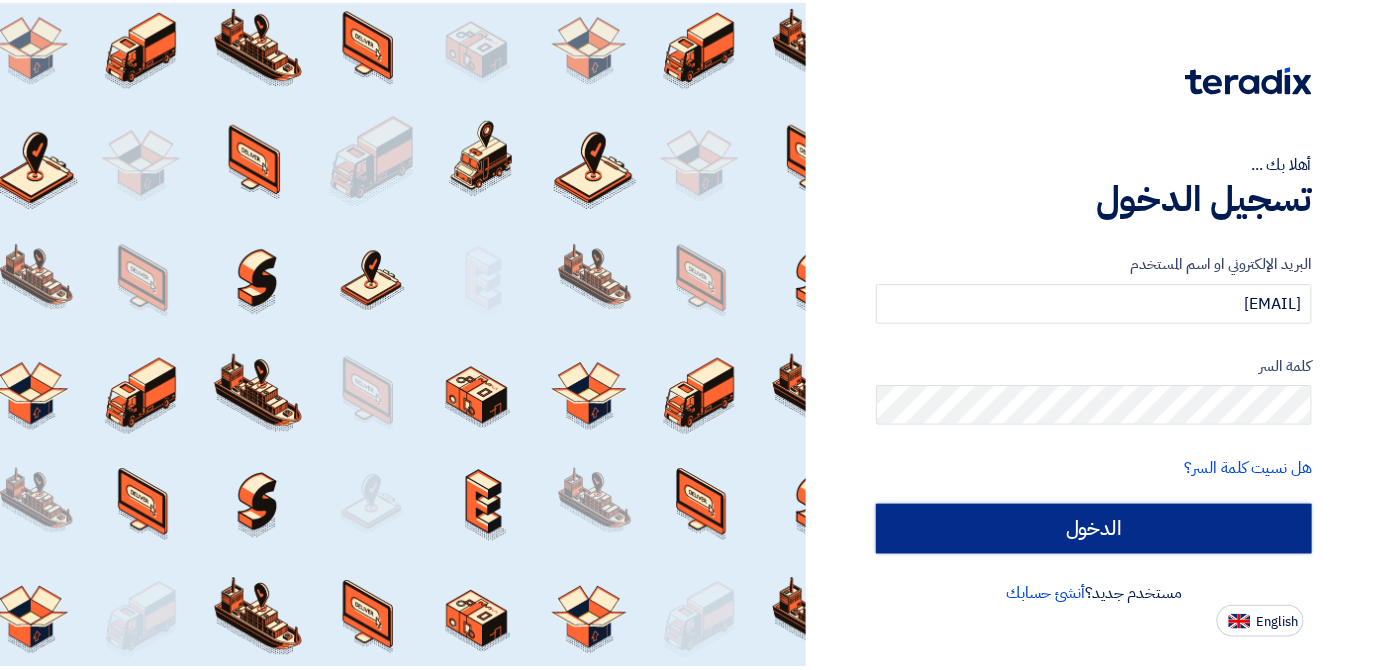 scroll, scrollTop: 0, scrollLeft: 0, axis: both 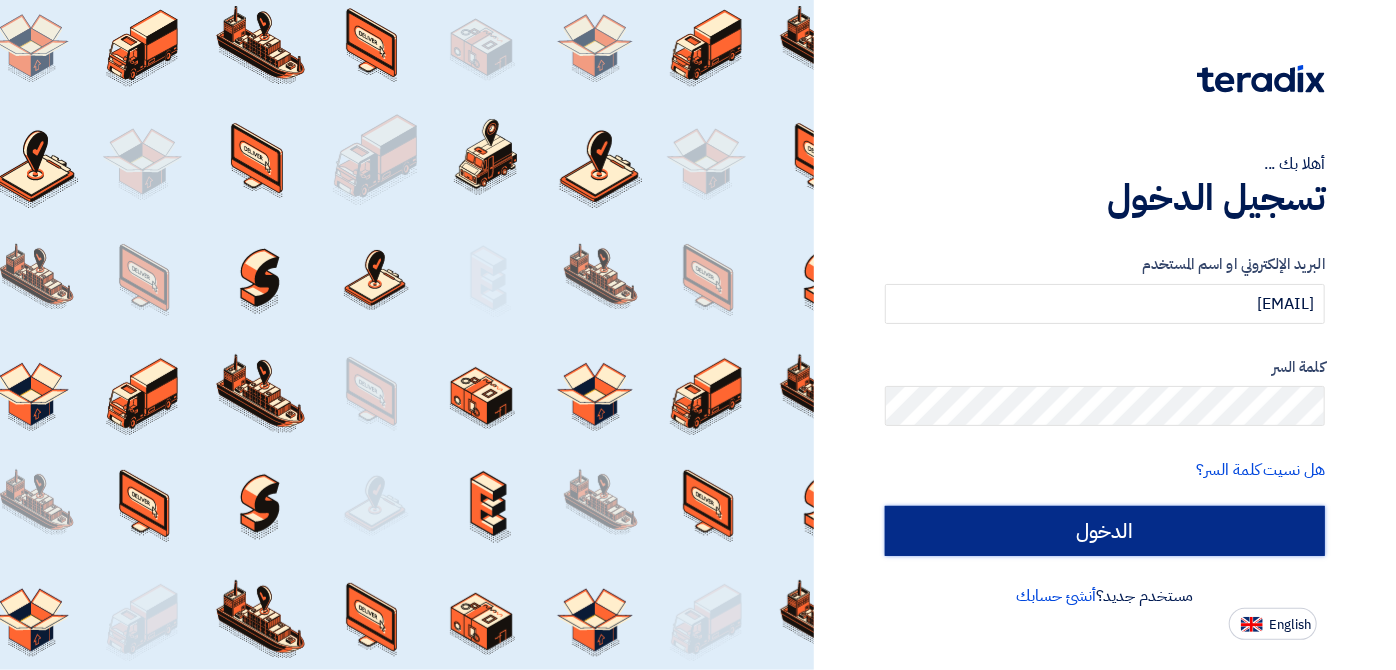 click on "الدخول" 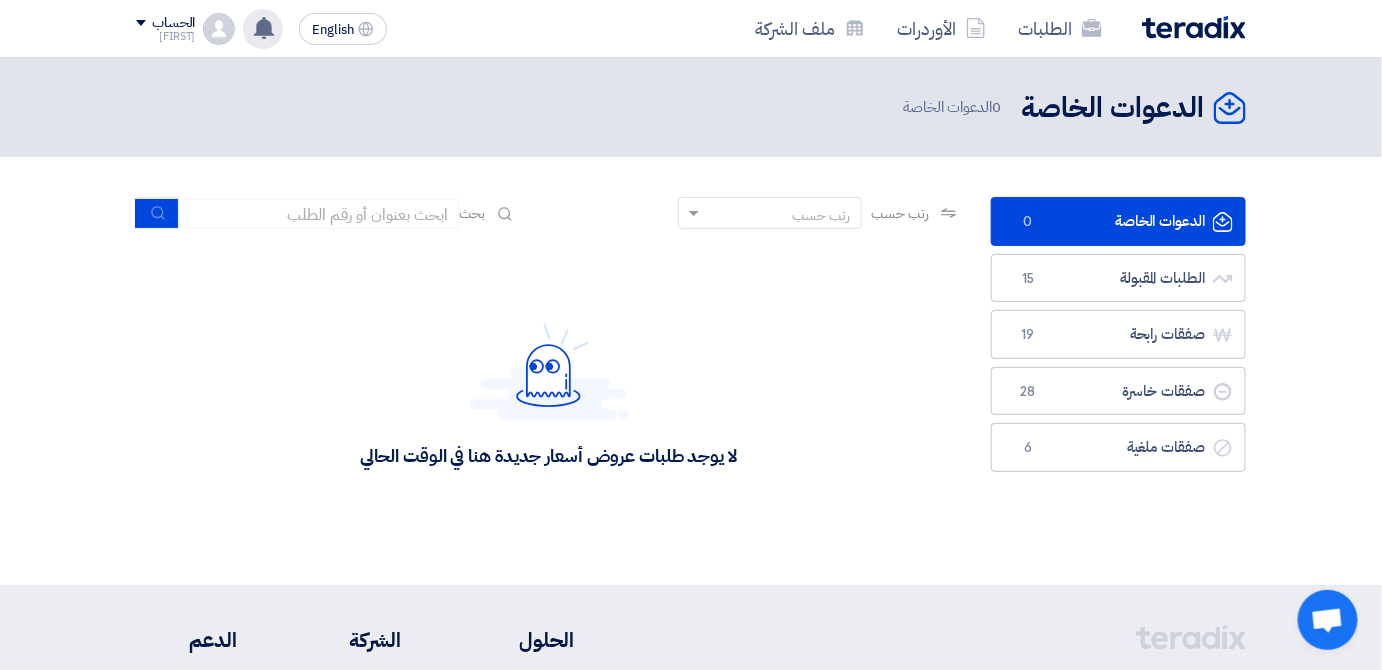 click 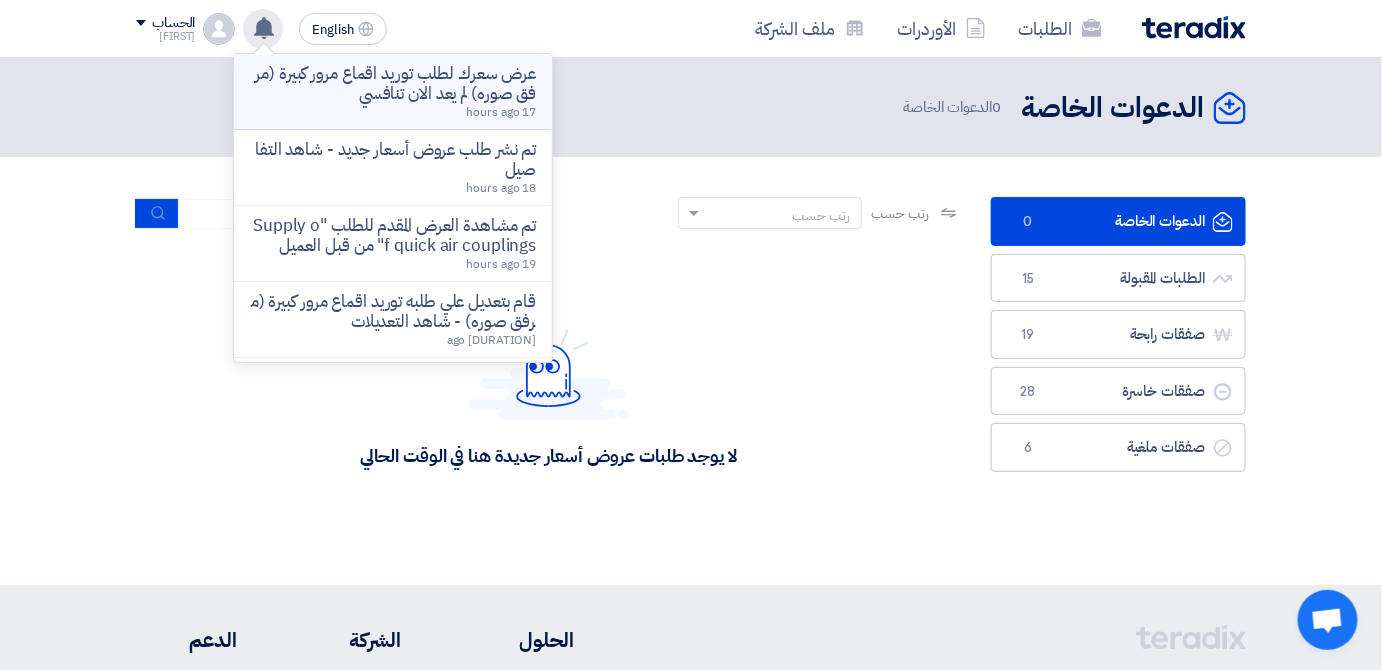 click on "عرض سعرك لطلب توريد اقماع مرور كبيرة (مرفق صوره) لم يعد الان تنافسي
17 hours ago" 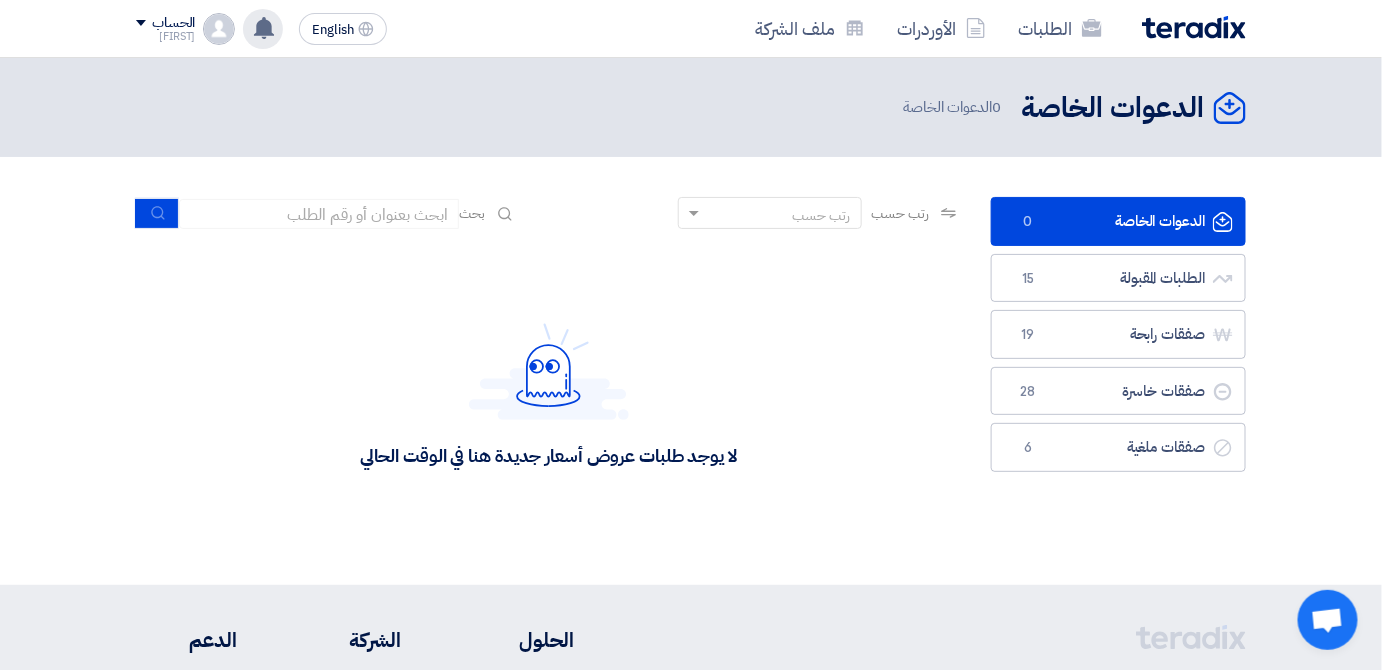 click 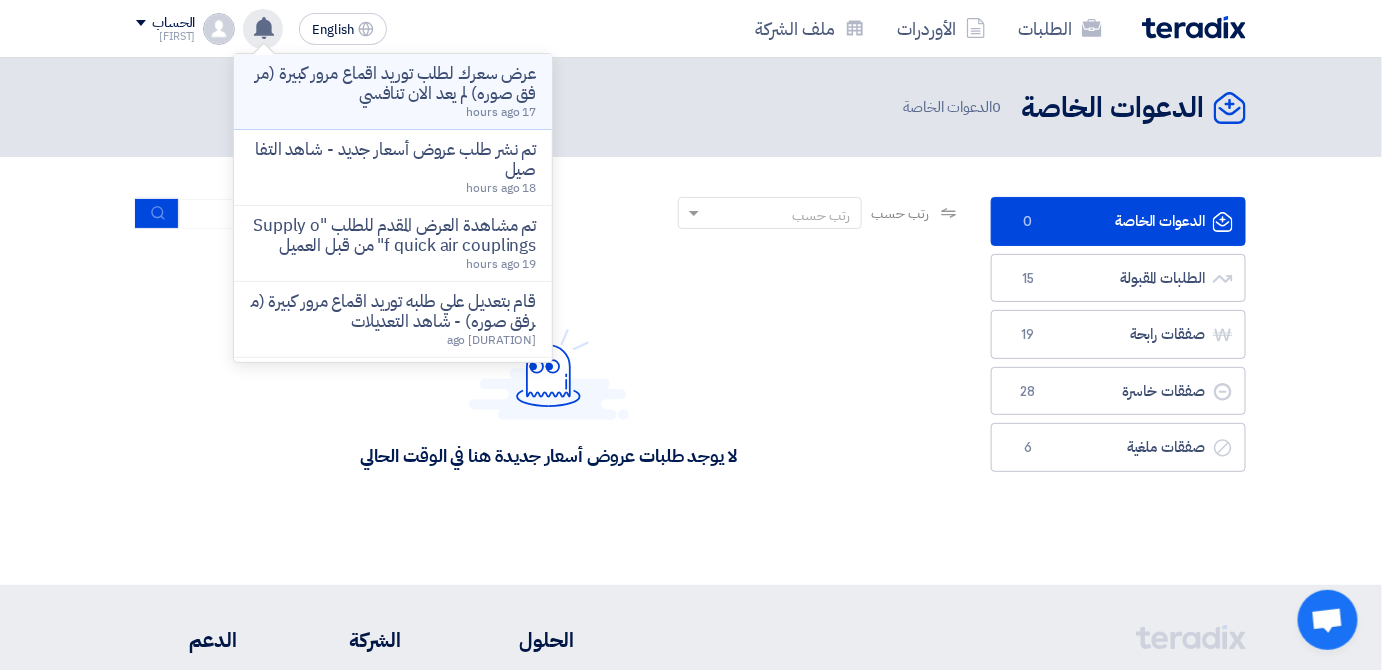 click on "عرض سعرك لطلب توريد اقماع مرور كبيرة (مرفق صوره) لم يعد الان تنافسي" 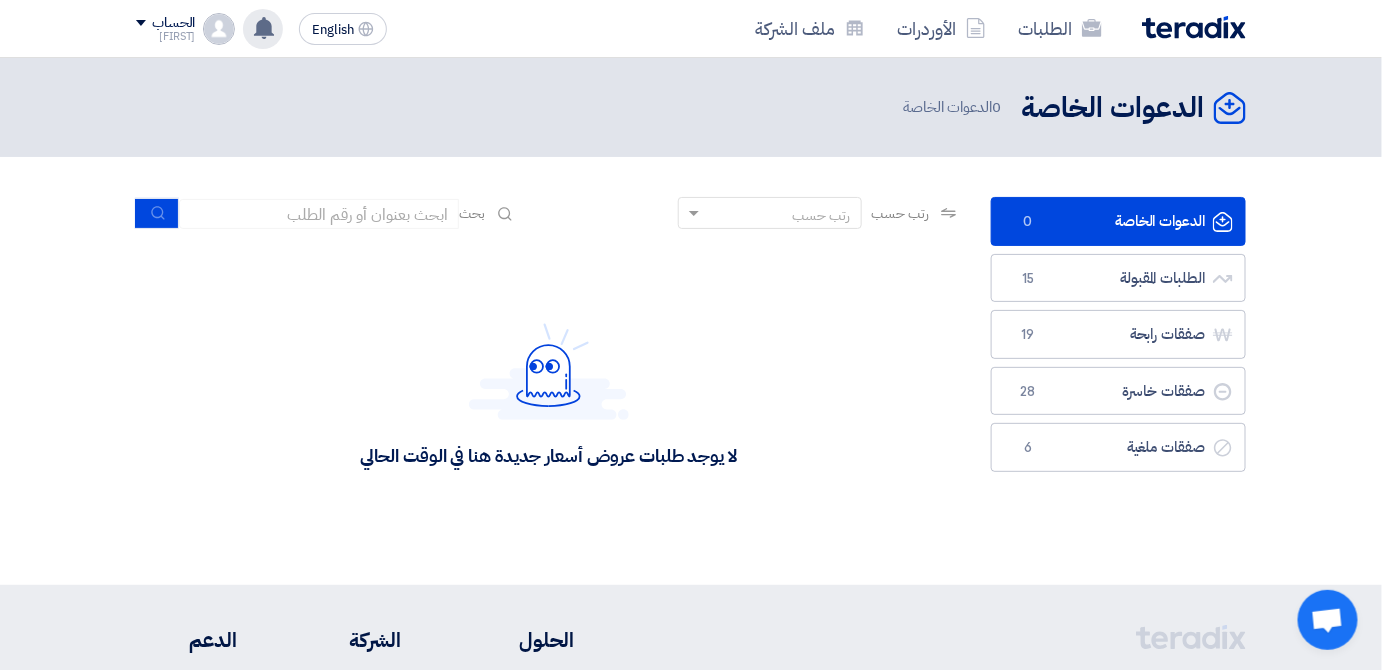 click 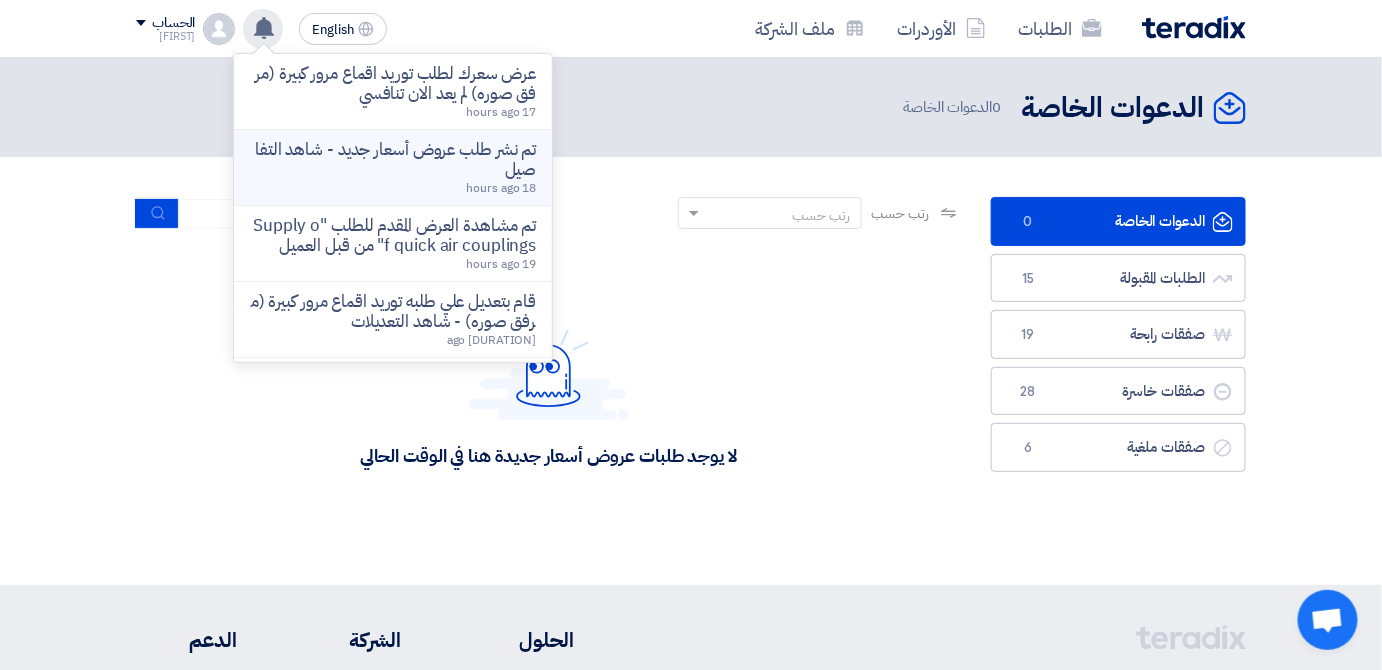 click on "تم نشر طلب عروض أسعار جديد - شاهد التفاصيل" 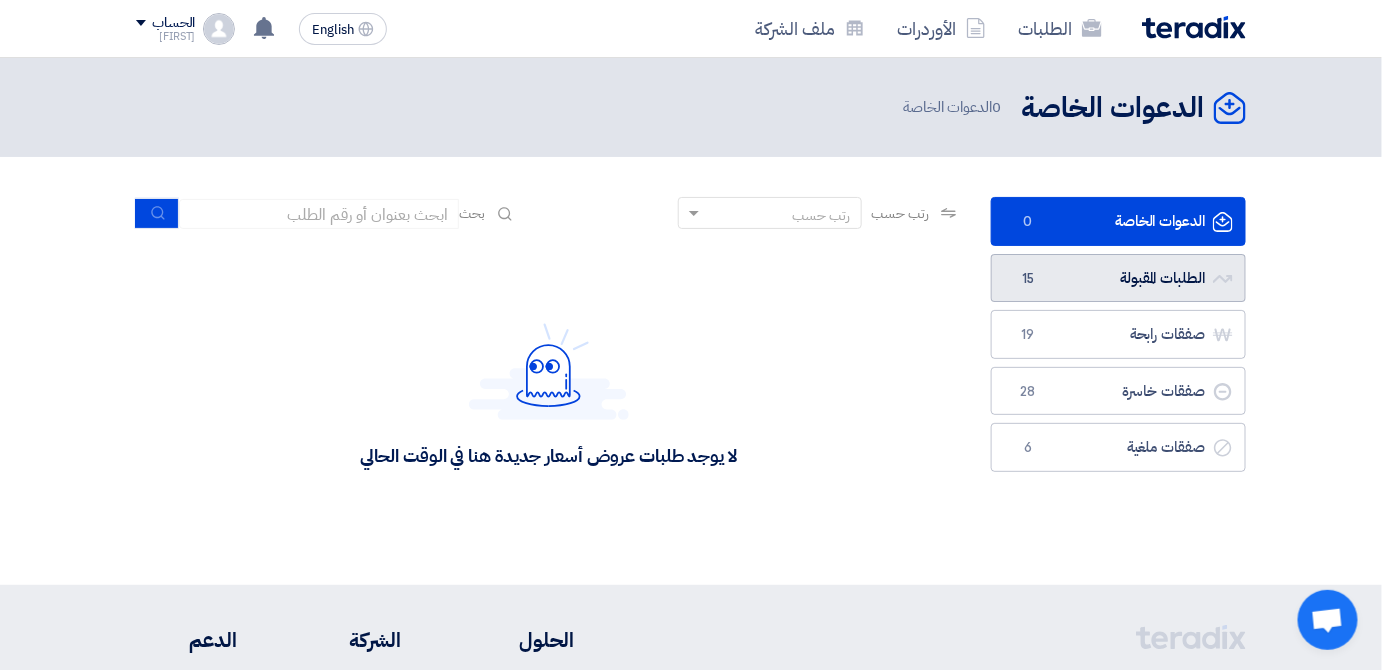 click on "الطلبات المقبولة
الطلبات المقبولة
15" 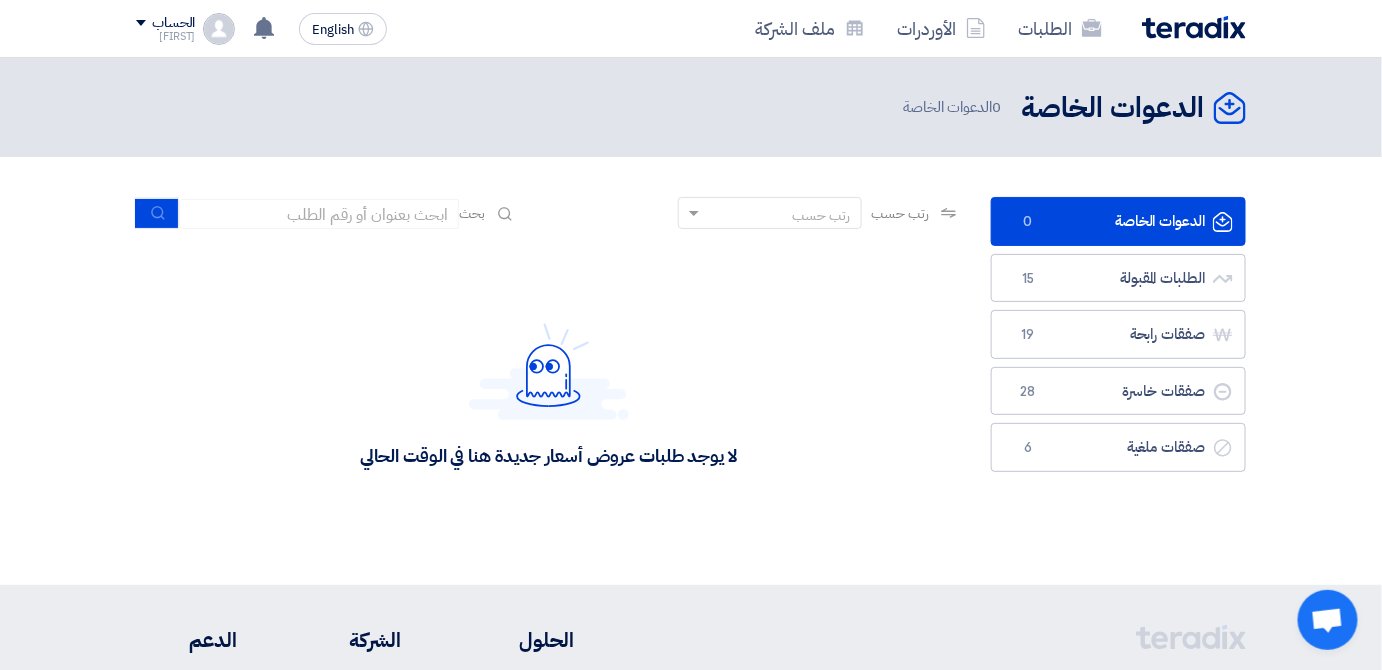 click on "الدعوات الخاصة
الدعوات الخاصة
0" 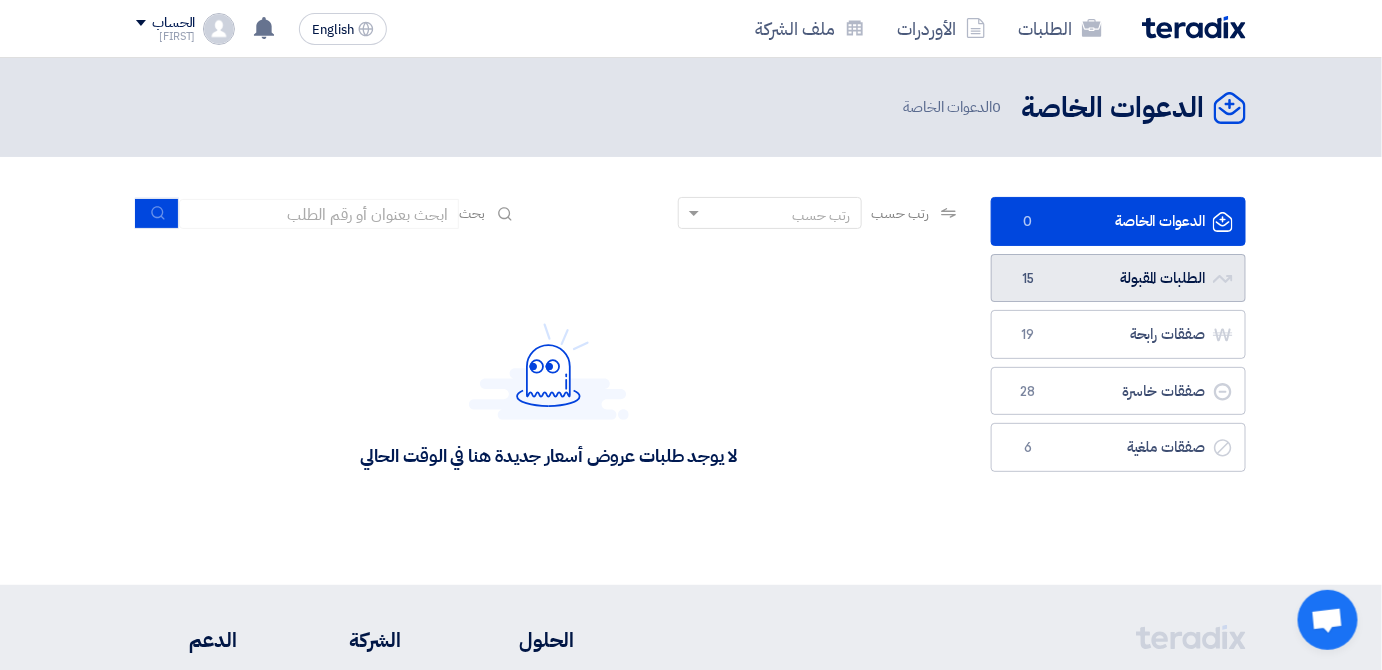 click on "الطلبات المقبولة
الطلبات المقبولة
15" 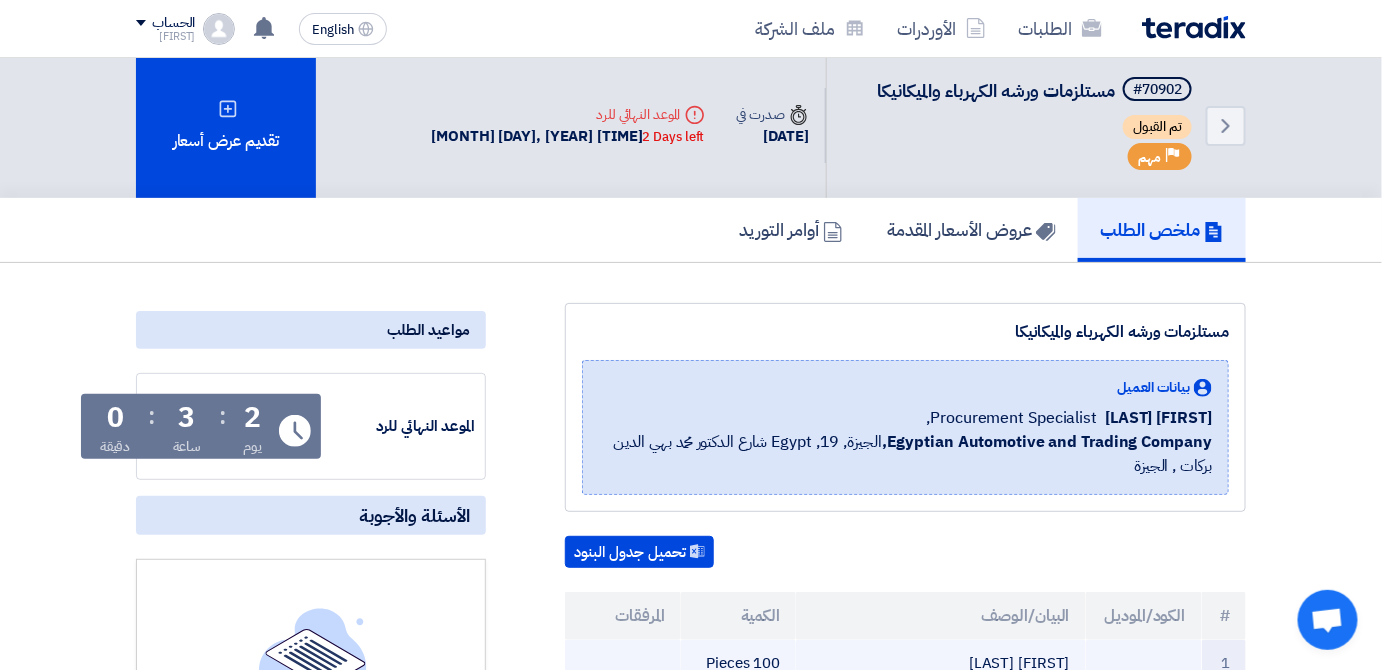 scroll, scrollTop: 0, scrollLeft: 0, axis: both 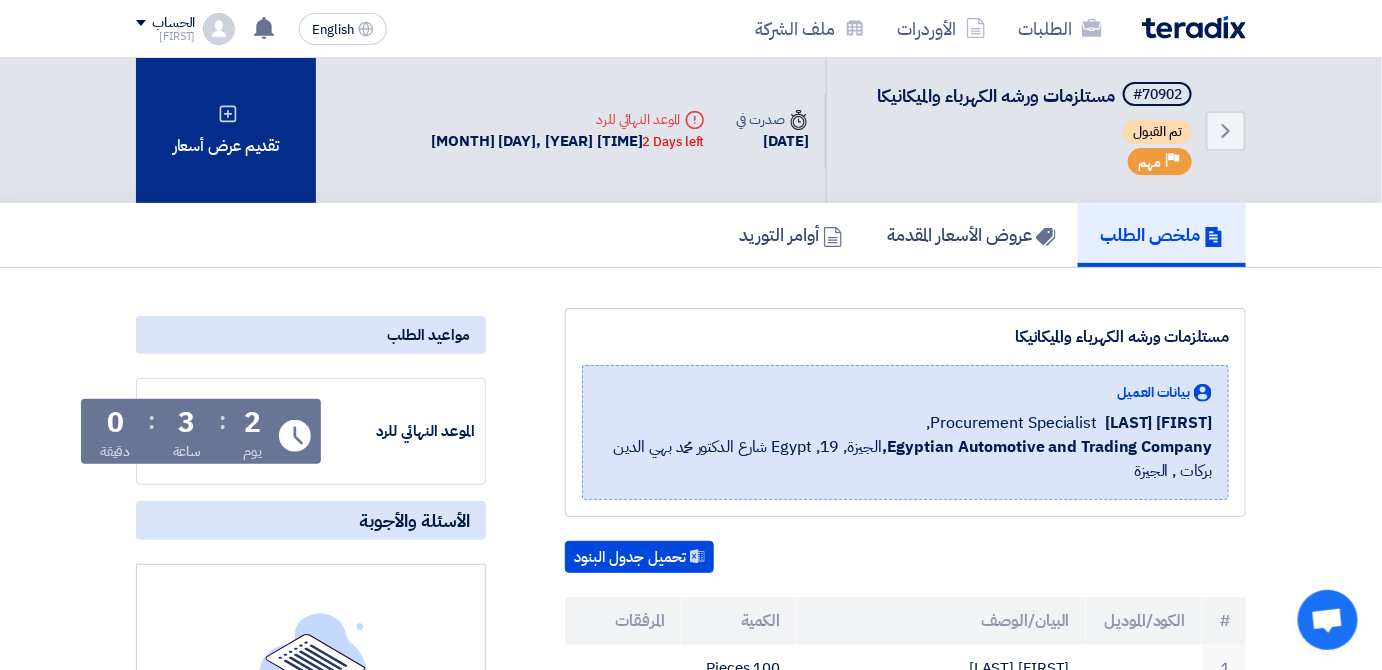 click on "تقديم عرض أسعار" 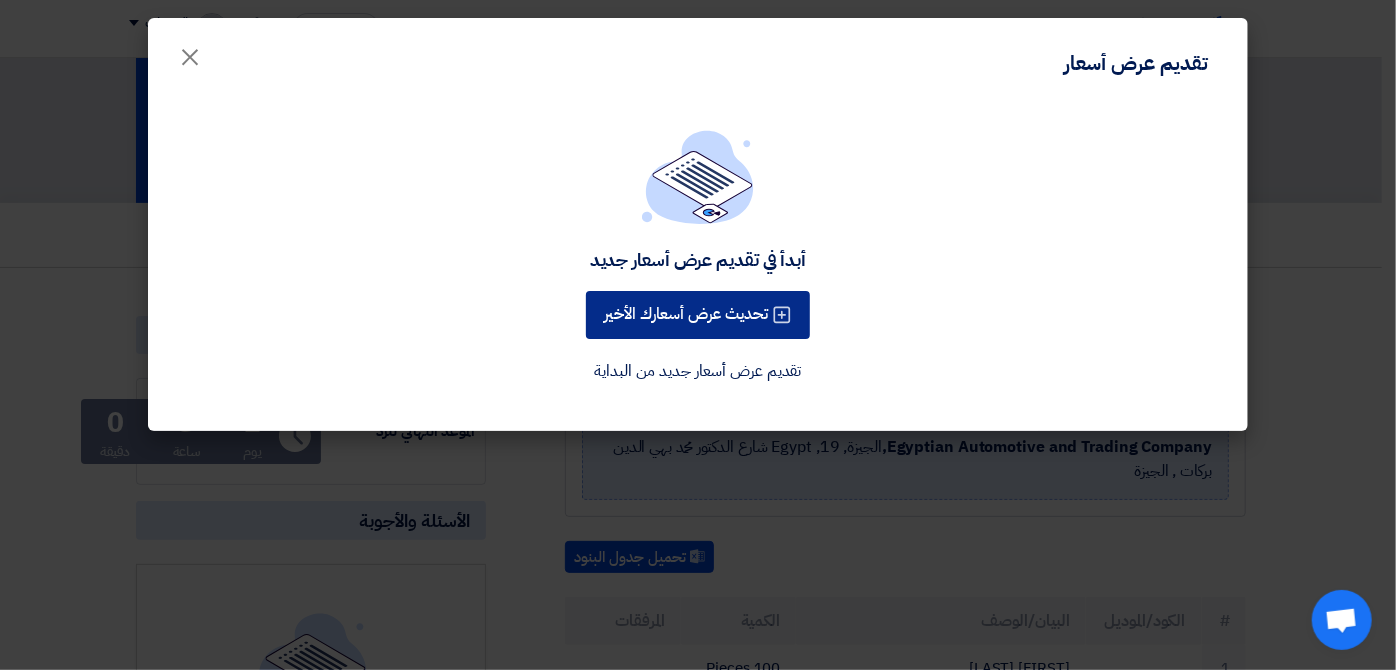 click on "تحديث عرض أسعارك الأخير" 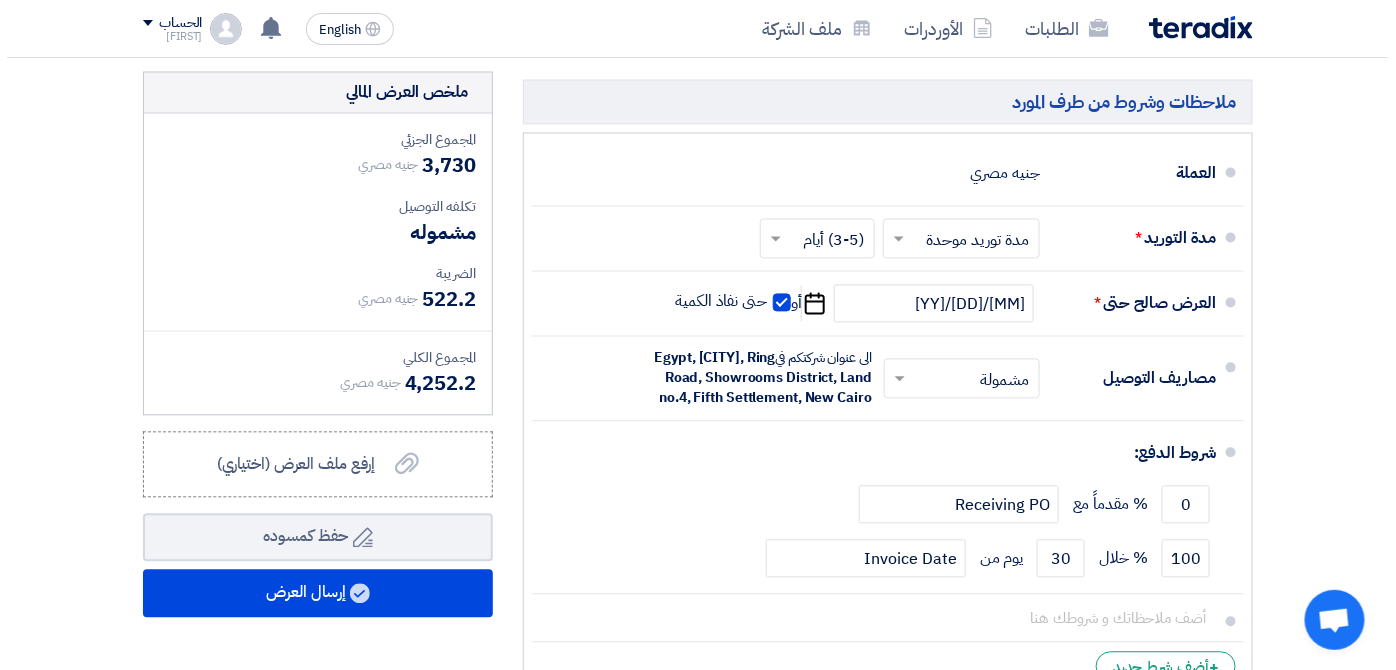 scroll, scrollTop: 1325, scrollLeft: 0, axis: vertical 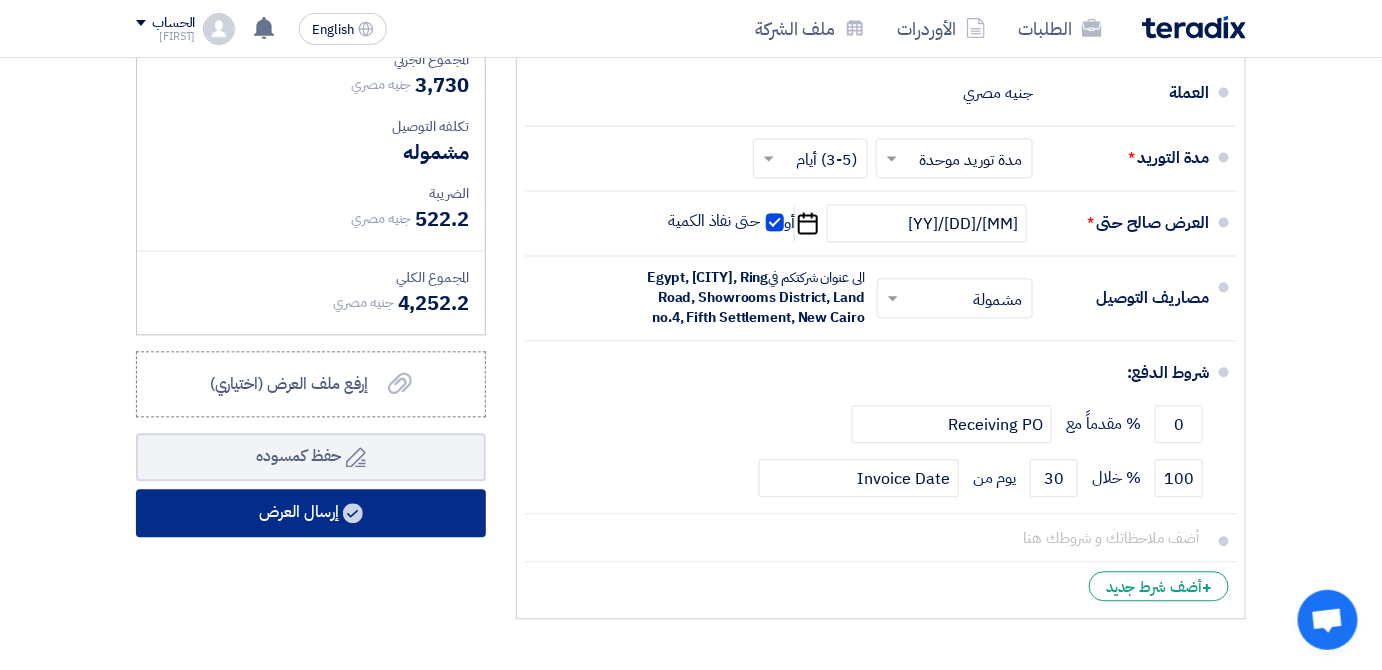 click on "إرسال العرض" 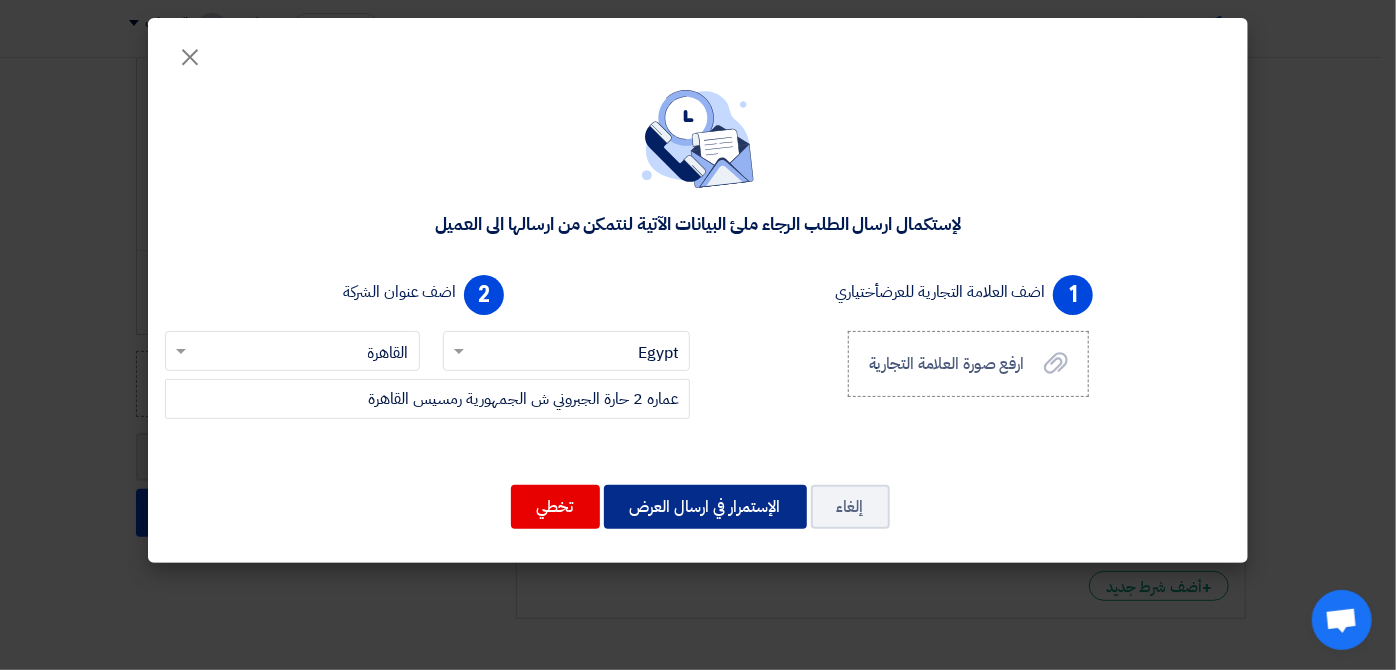 click on "الإستمرار في ارسال العرض" 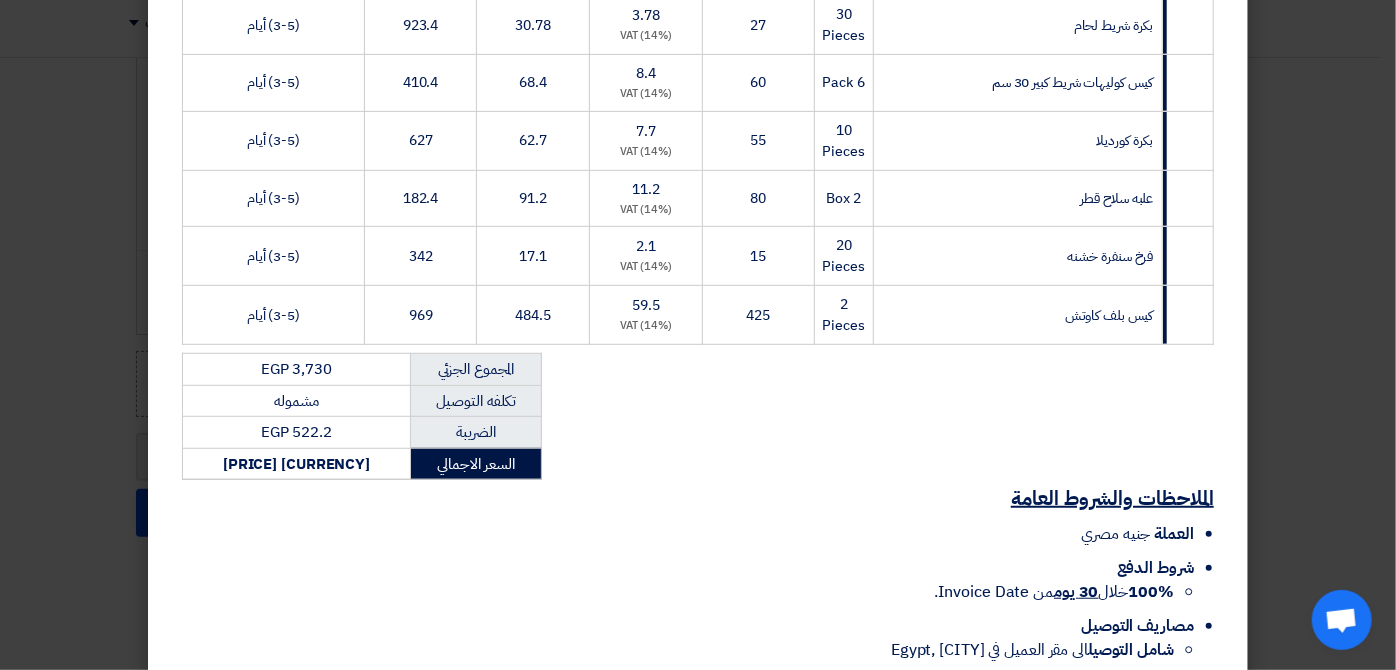 click on "العملة
جنيه مصري" 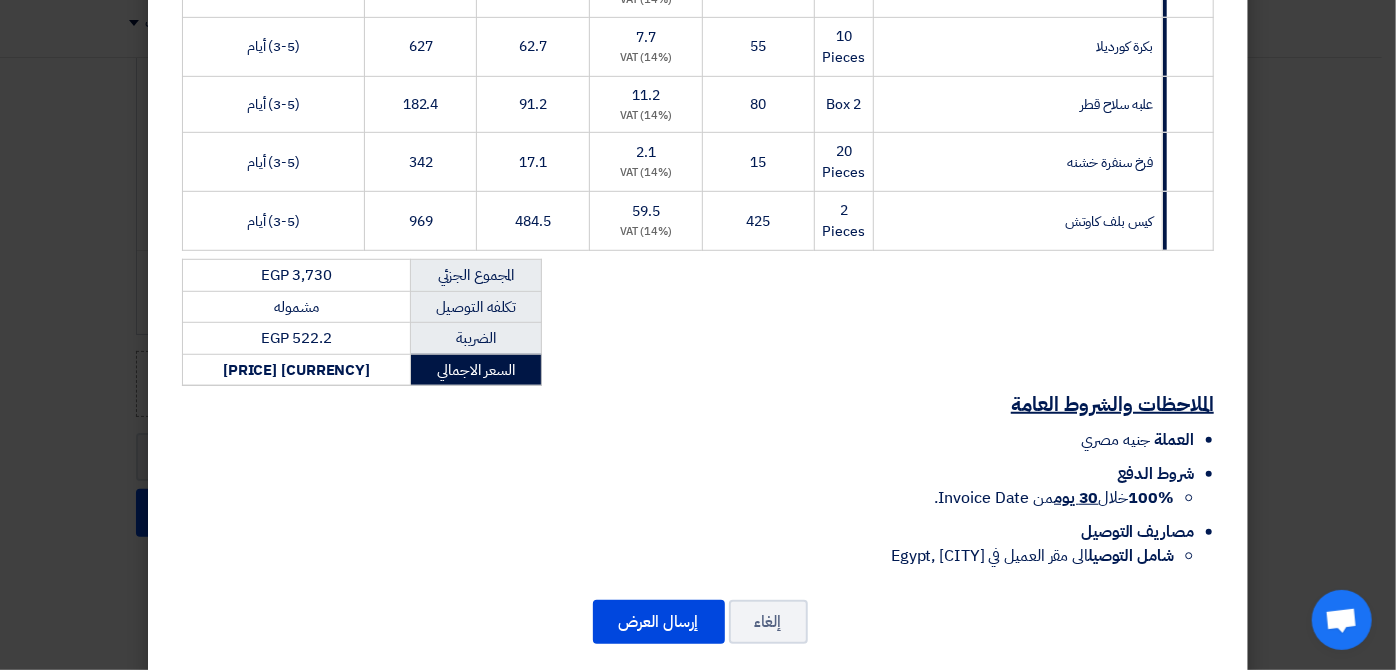 scroll, scrollTop: 558, scrollLeft: 0, axis: vertical 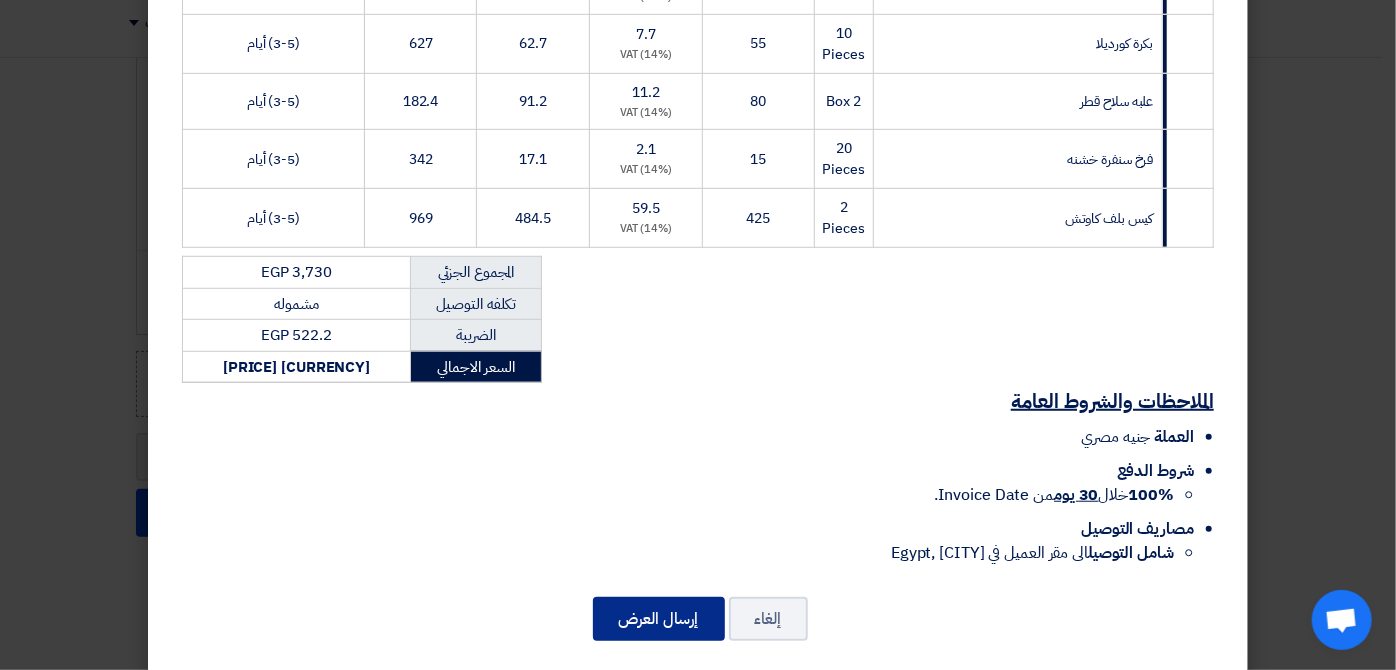 click on "إرسال العرض" 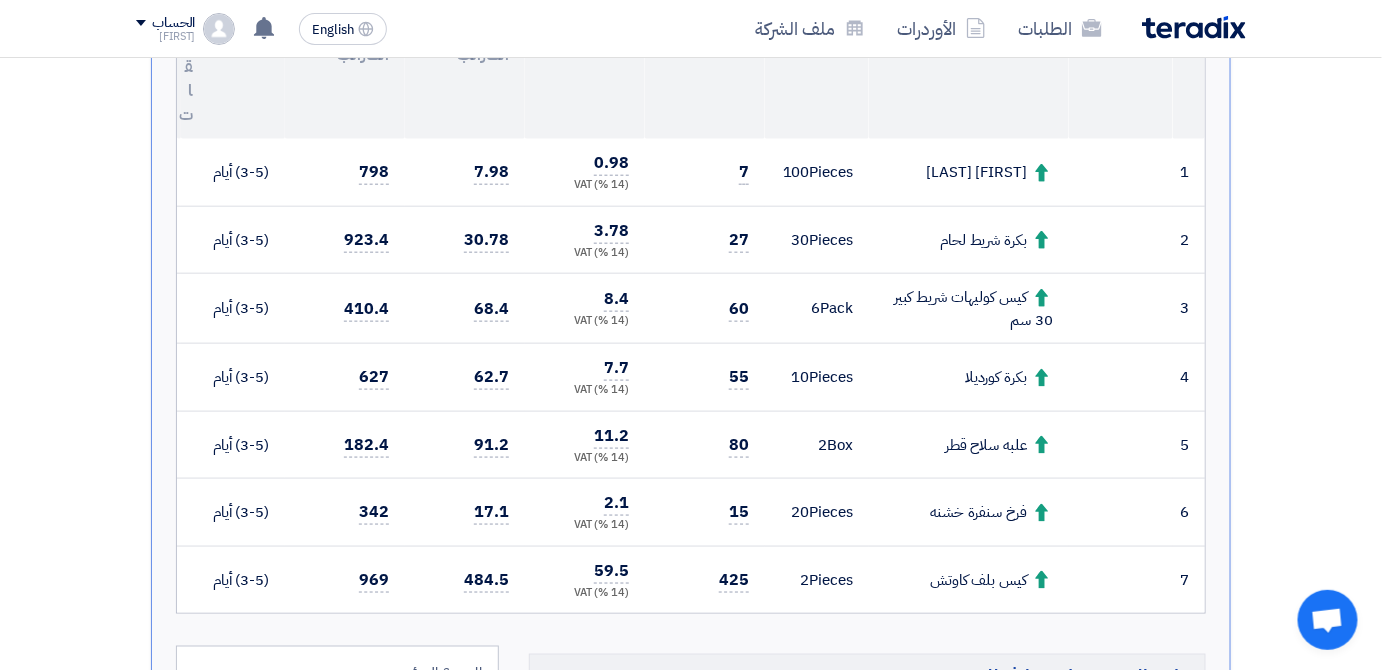 scroll, scrollTop: 614, scrollLeft: 0, axis: vertical 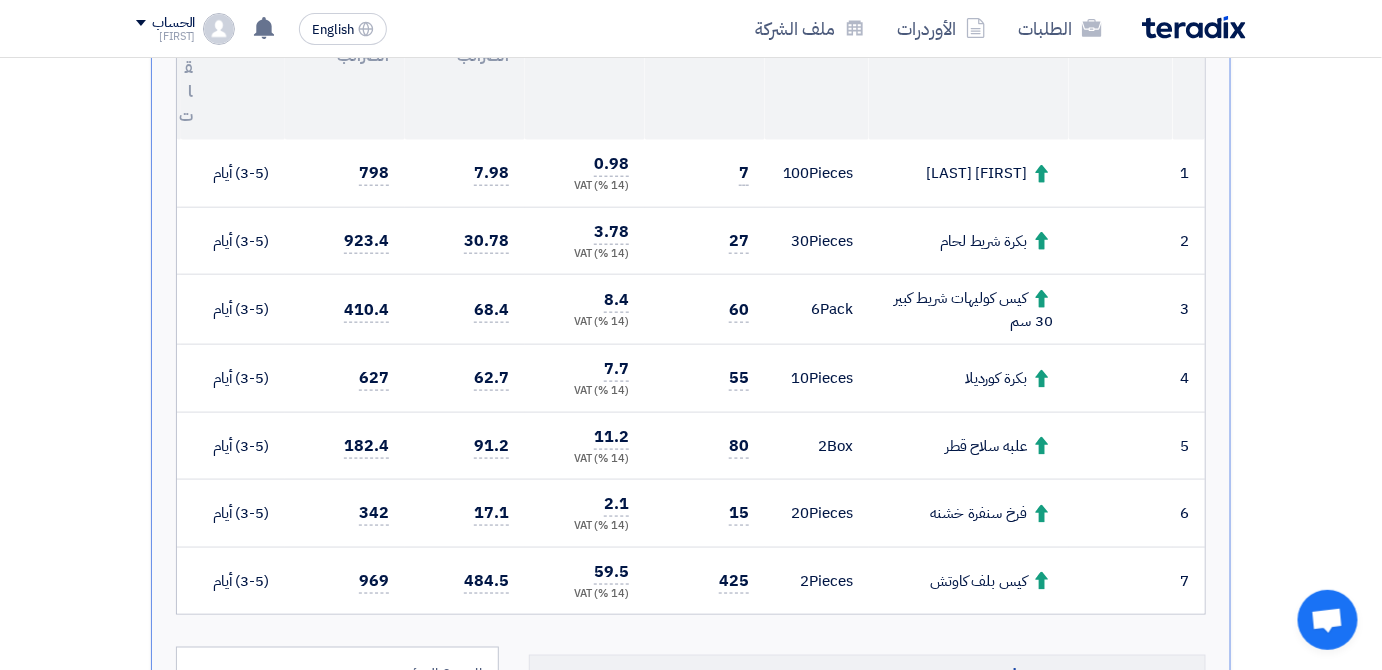 drag, startPoint x: 1122, startPoint y: 182, endPoint x: 1009, endPoint y: 460, distance: 300.08832 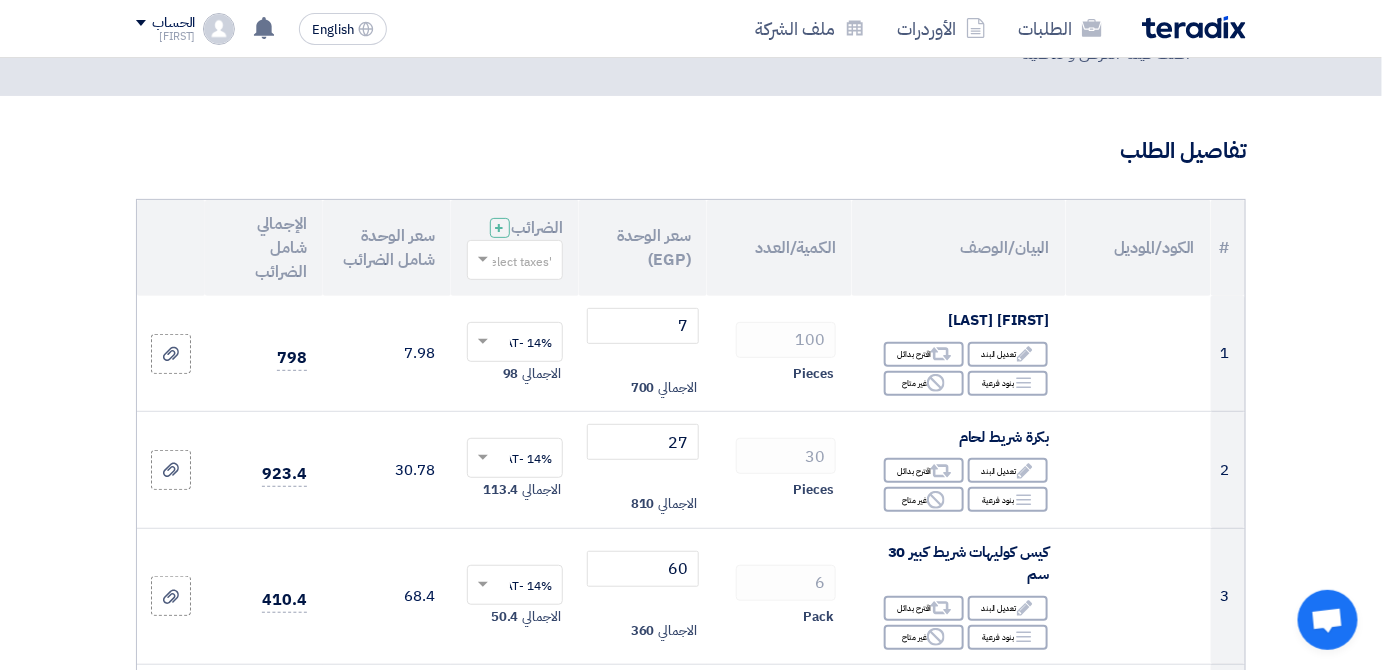scroll, scrollTop: 0, scrollLeft: 0, axis: both 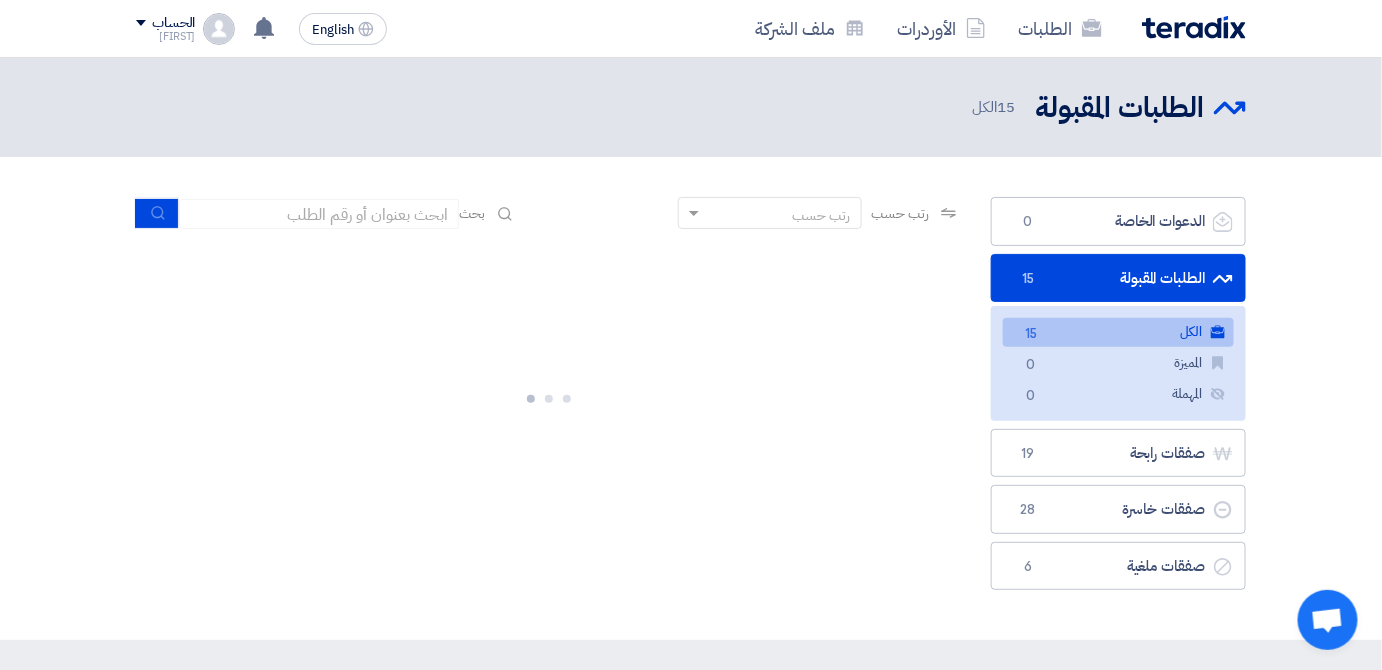 drag, startPoint x: 1038, startPoint y: 184, endPoint x: 1033, endPoint y: 175, distance: 10.29563 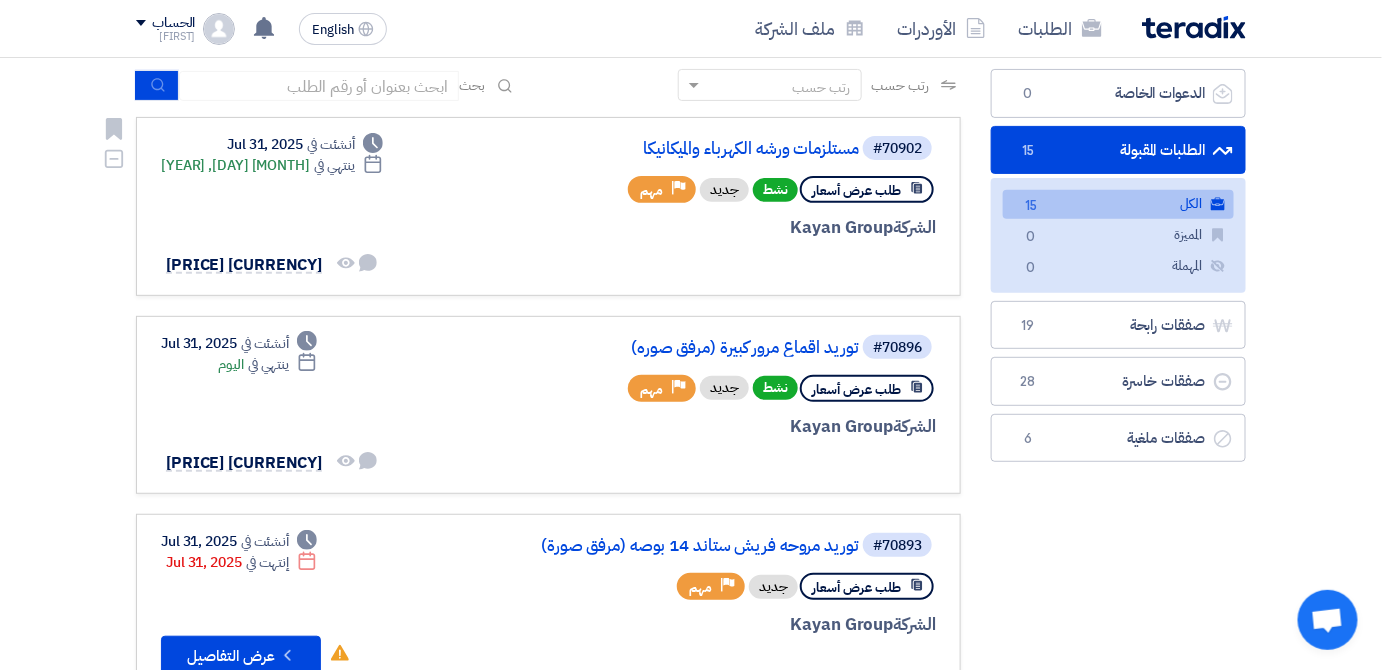 scroll, scrollTop: 152, scrollLeft: 0, axis: vertical 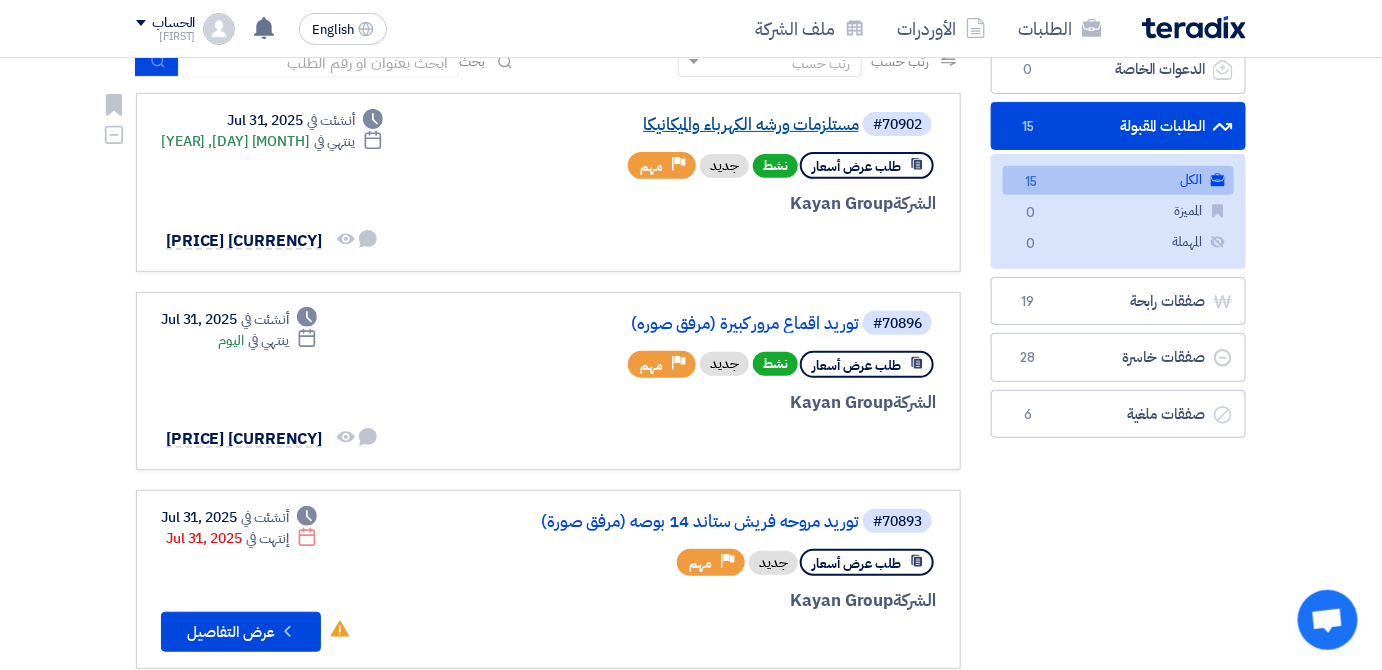click on "مستلزمات ورشه الكهرباء والميكانيكا" 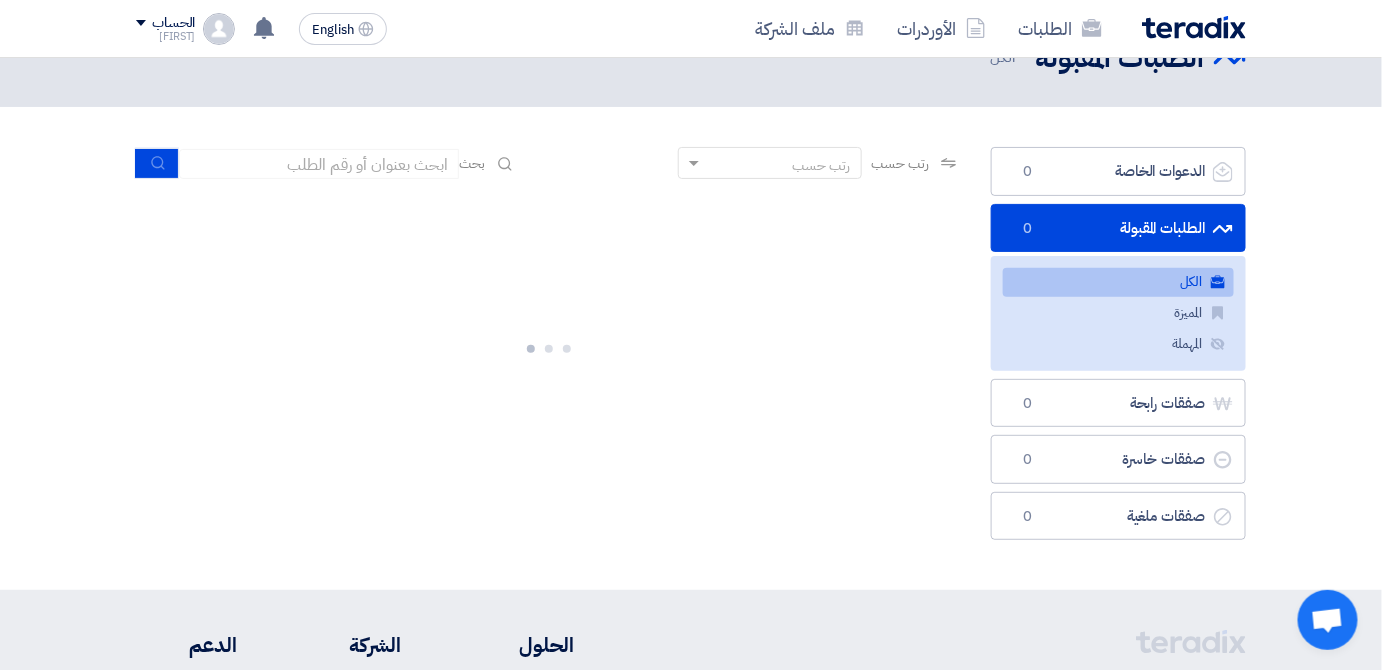 scroll, scrollTop: 0, scrollLeft: 0, axis: both 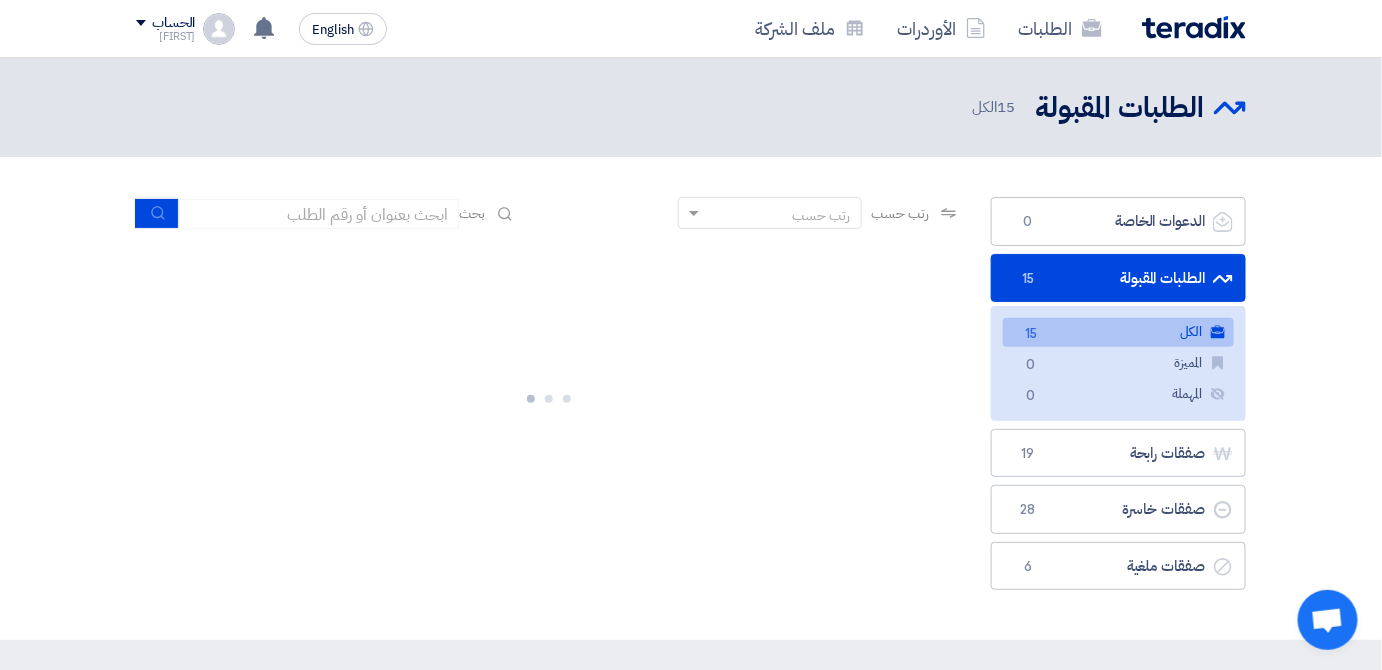 click 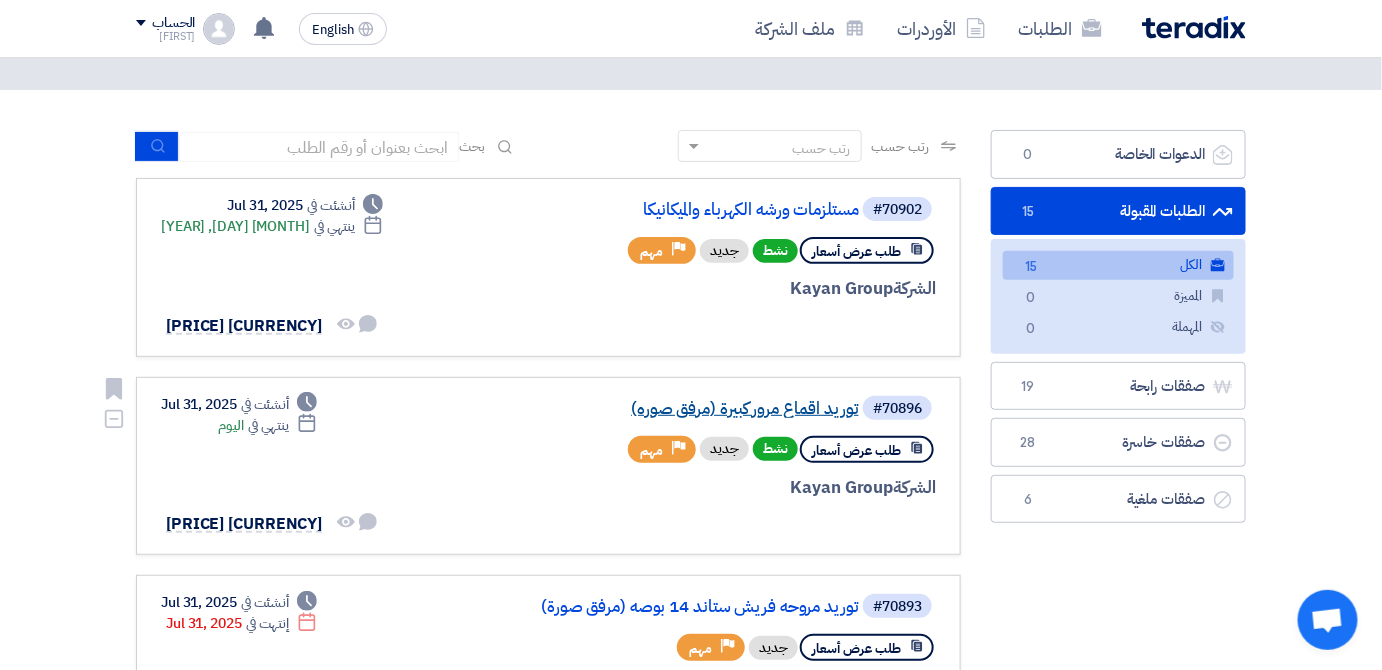 scroll, scrollTop: 64, scrollLeft: 0, axis: vertical 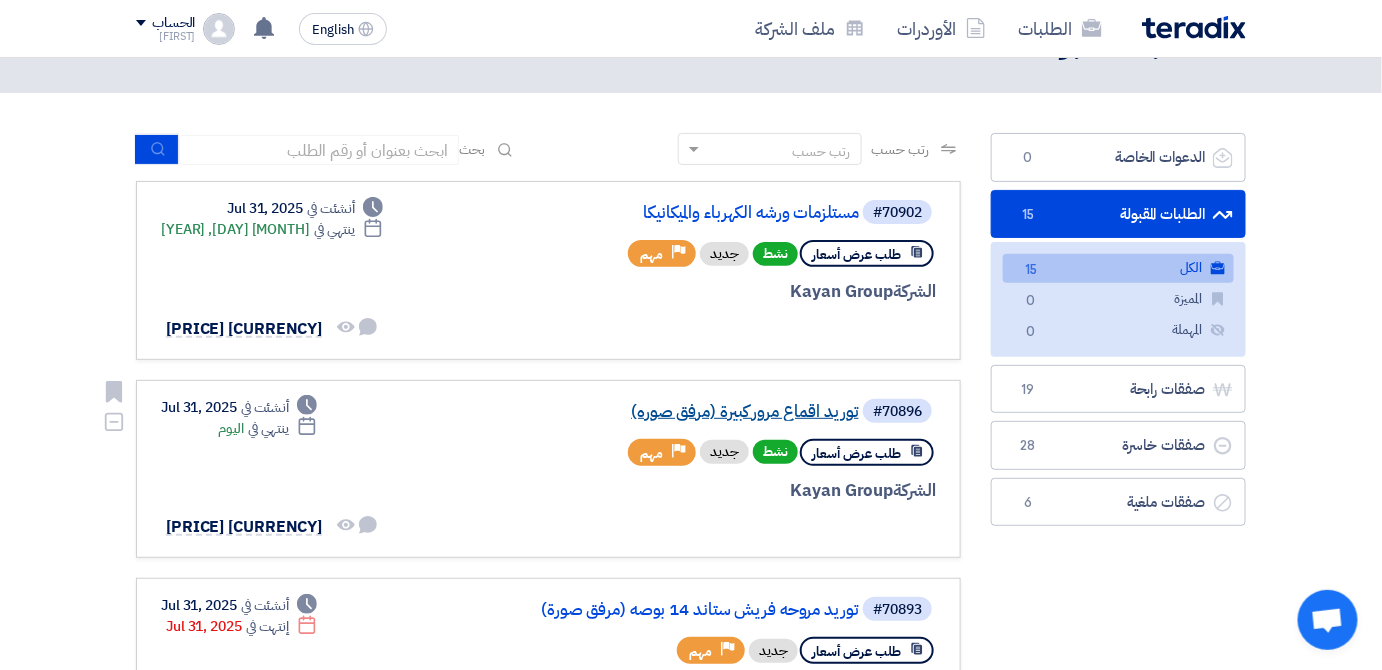 click on "توريد اقماع مرور كبيرة (مرفق صوره)" 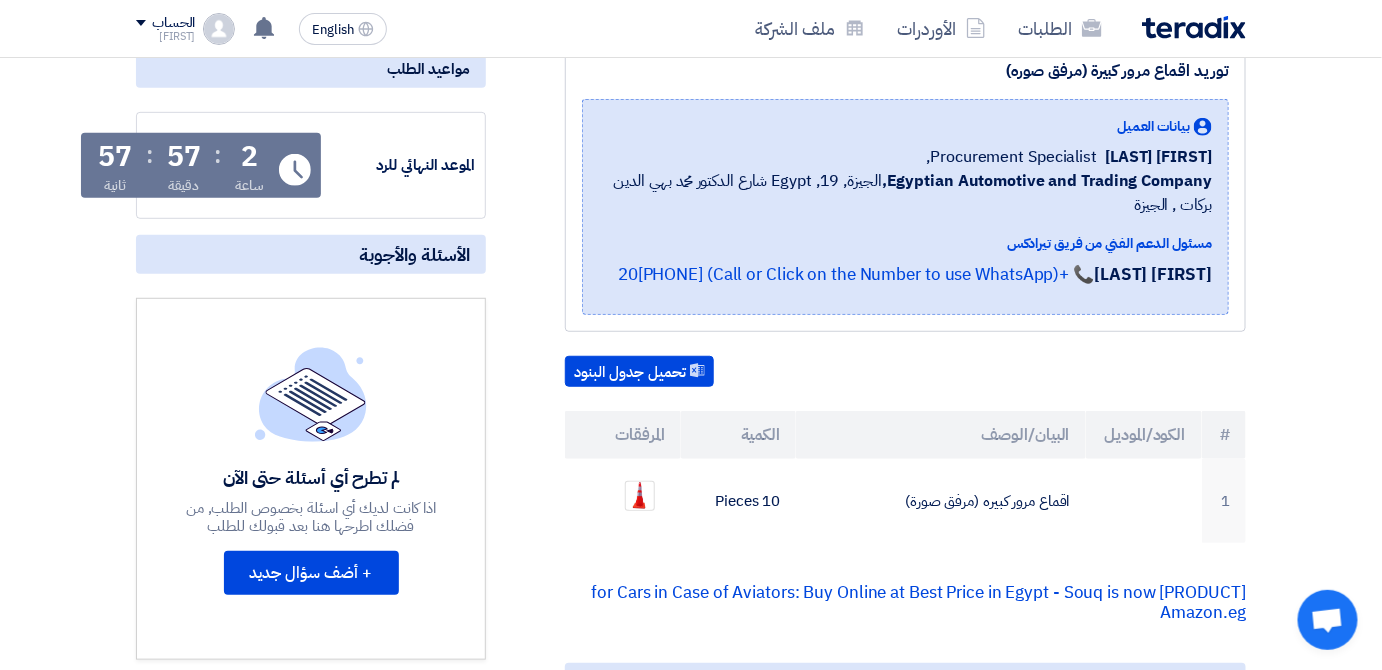 scroll, scrollTop: 266, scrollLeft: 0, axis: vertical 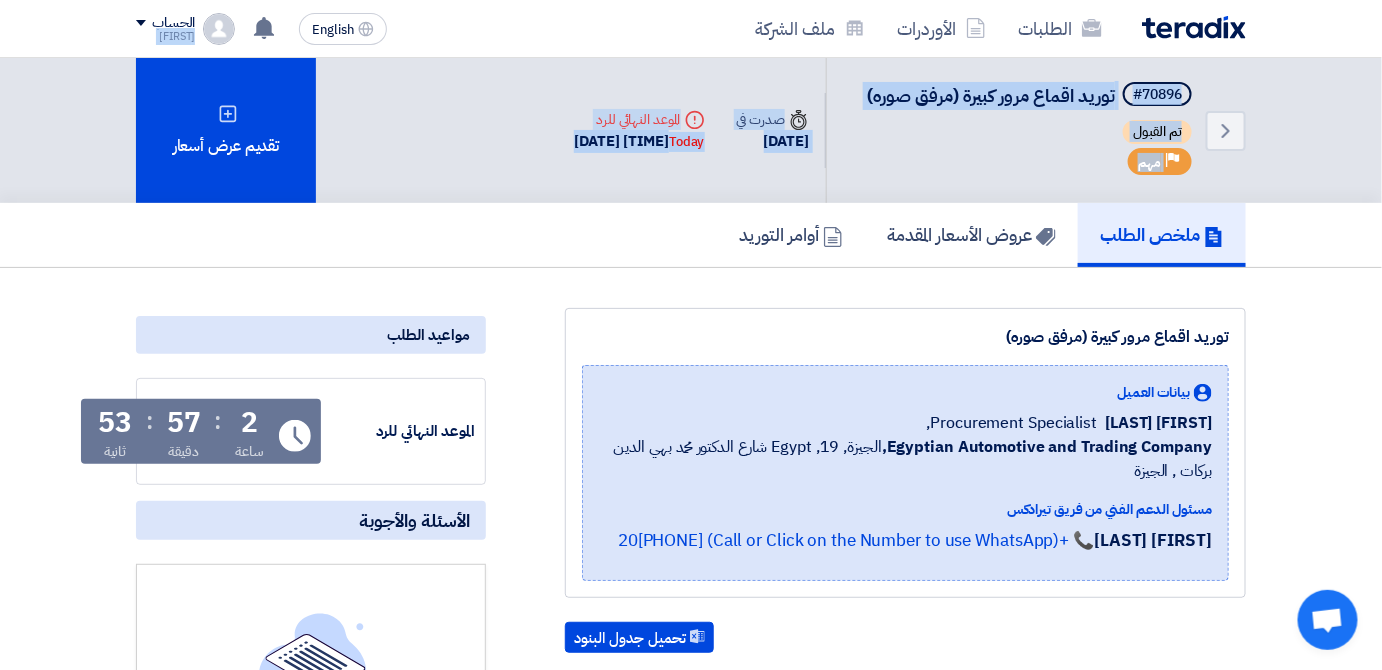 drag, startPoint x: 5, startPoint y: 5, endPoint x: 13, endPoint y: -16, distance: 22.472204 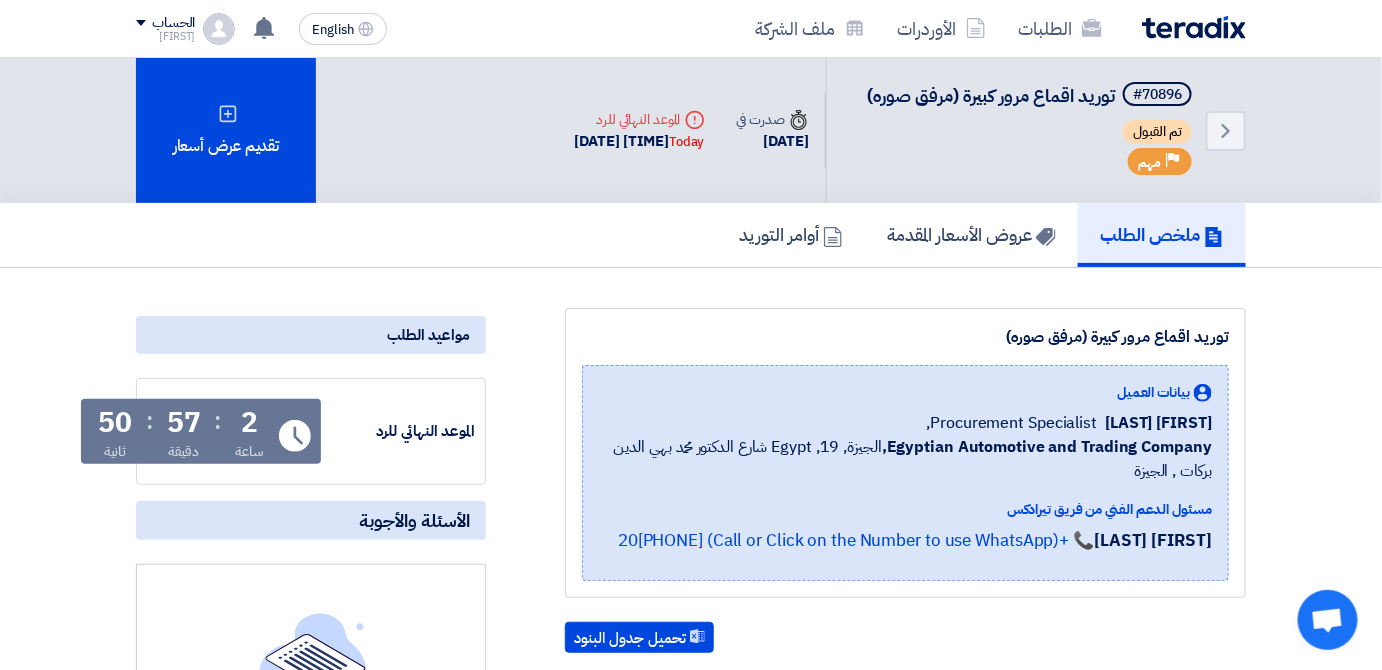 click on "الموعد النهائي للرد
الموعد النهائي للرد
Time Remaining
2
ساعة
:
57
دقيقة
:
50
ثانية
الأسئلة والأجوبة
لم تطرح أي أسئلة حتى الآن
اذا كانت لديك أي اسئلة بخصوص الطلب, من فضلك اطرحها هنا بعد قبولك للطلب
+ أضف سؤال جديد" 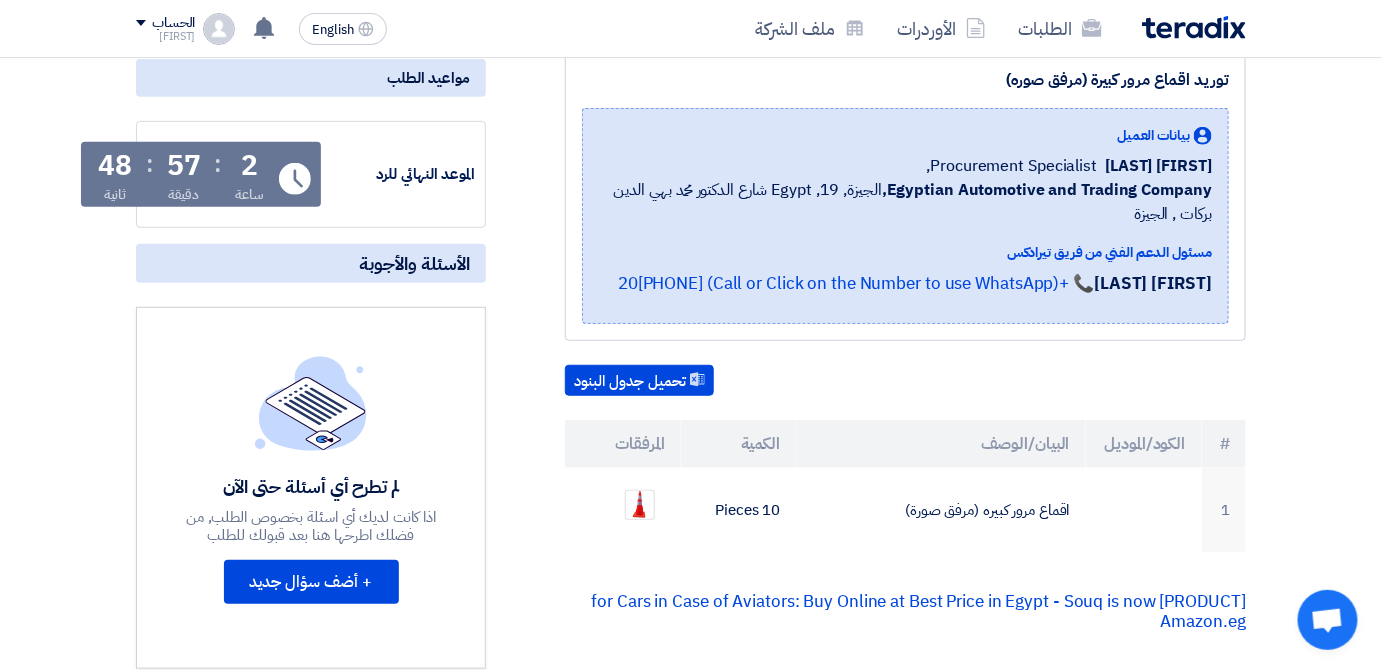 scroll, scrollTop: 0, scrollLeft: 0, axis: both 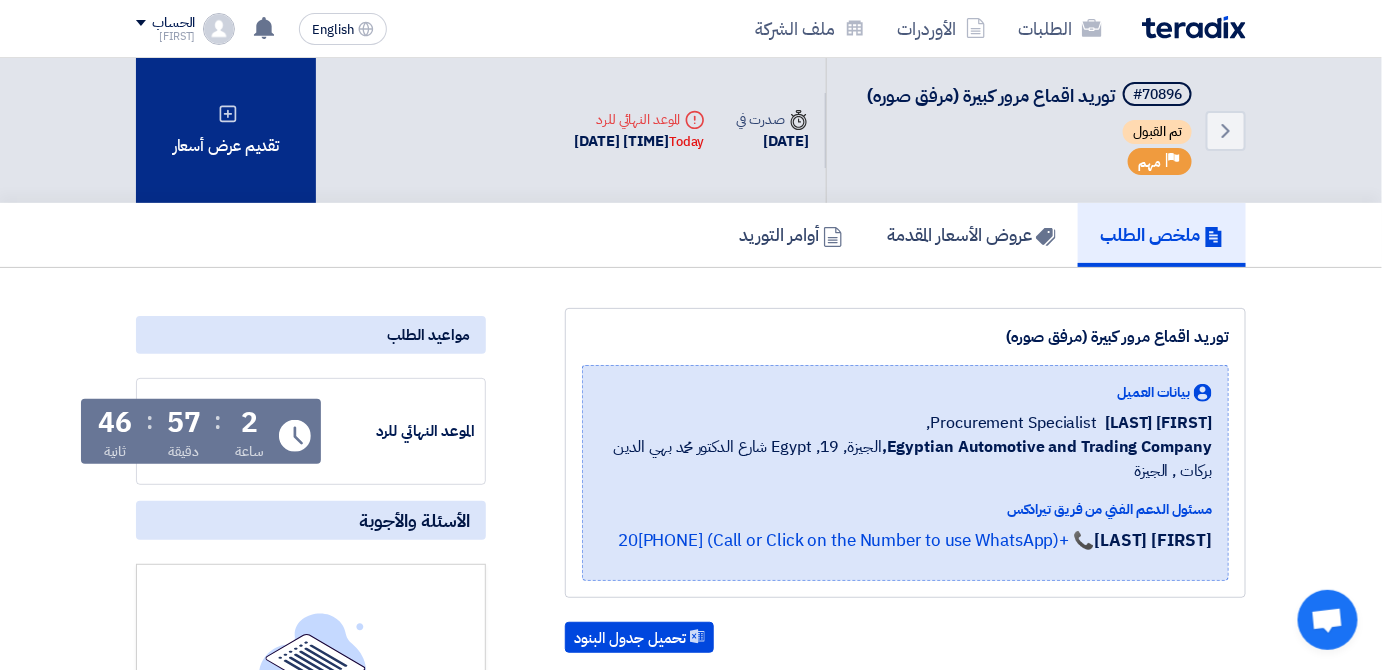 click on "تقديم عرض أسعار" 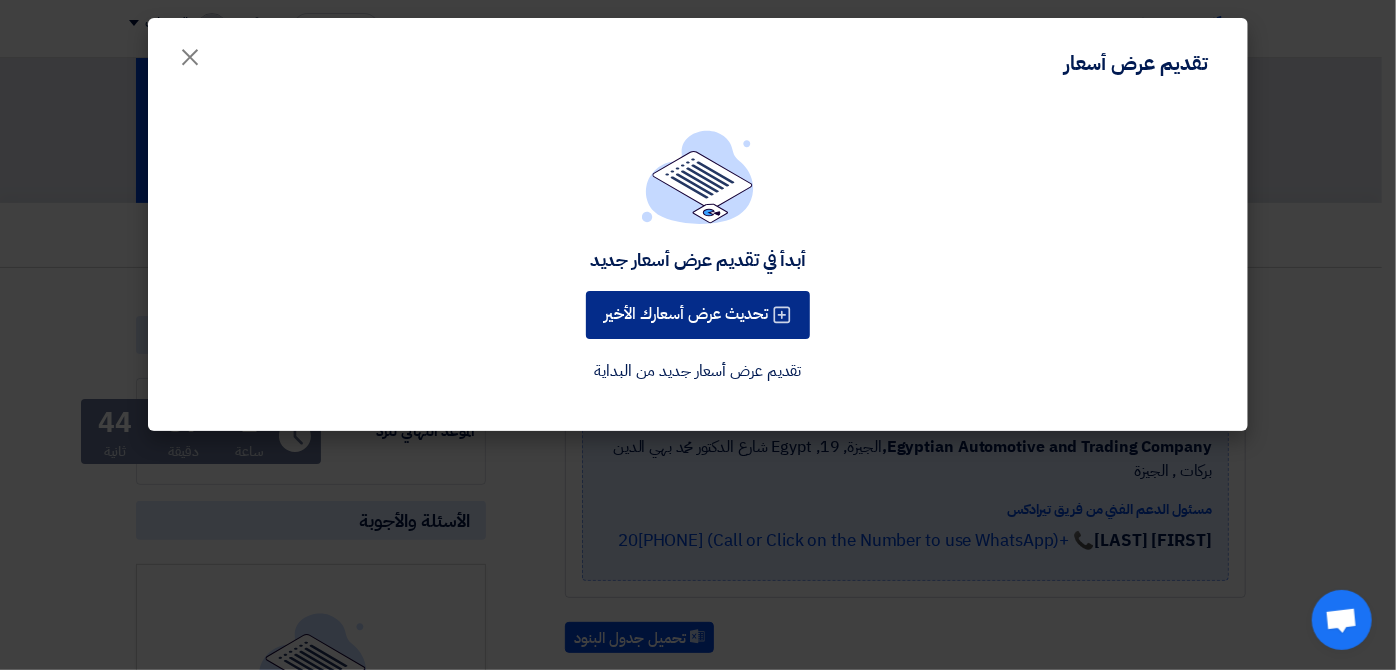 click on "تحديث عرض أسعارك الأخير" 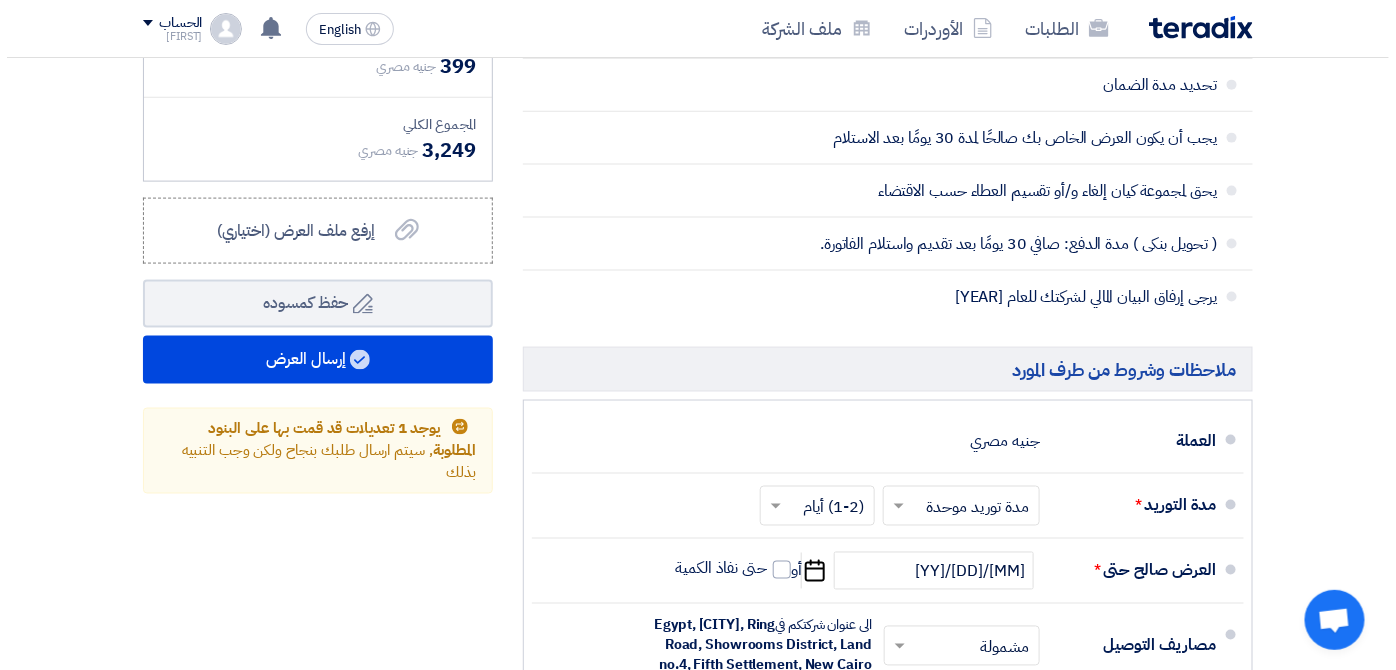 scroll, scrollTop: 822, scrollLeft: 0, axis: vertical 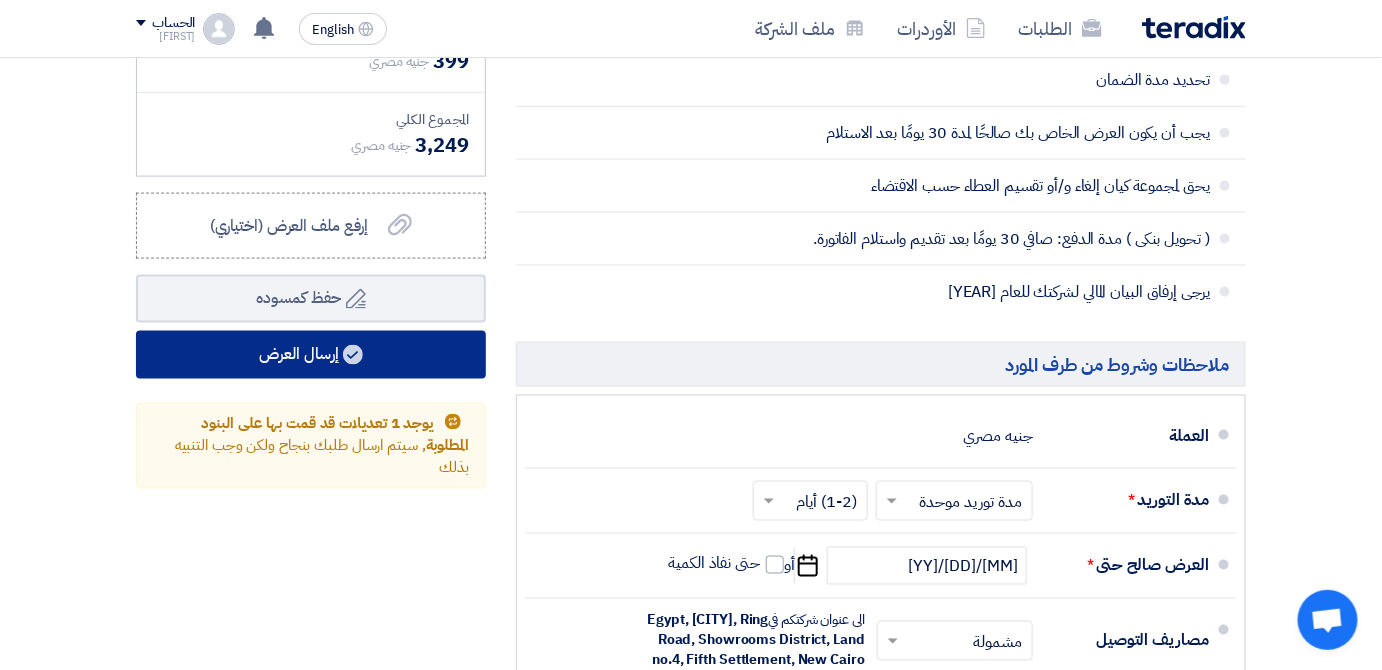 click on "إرسال العرض" 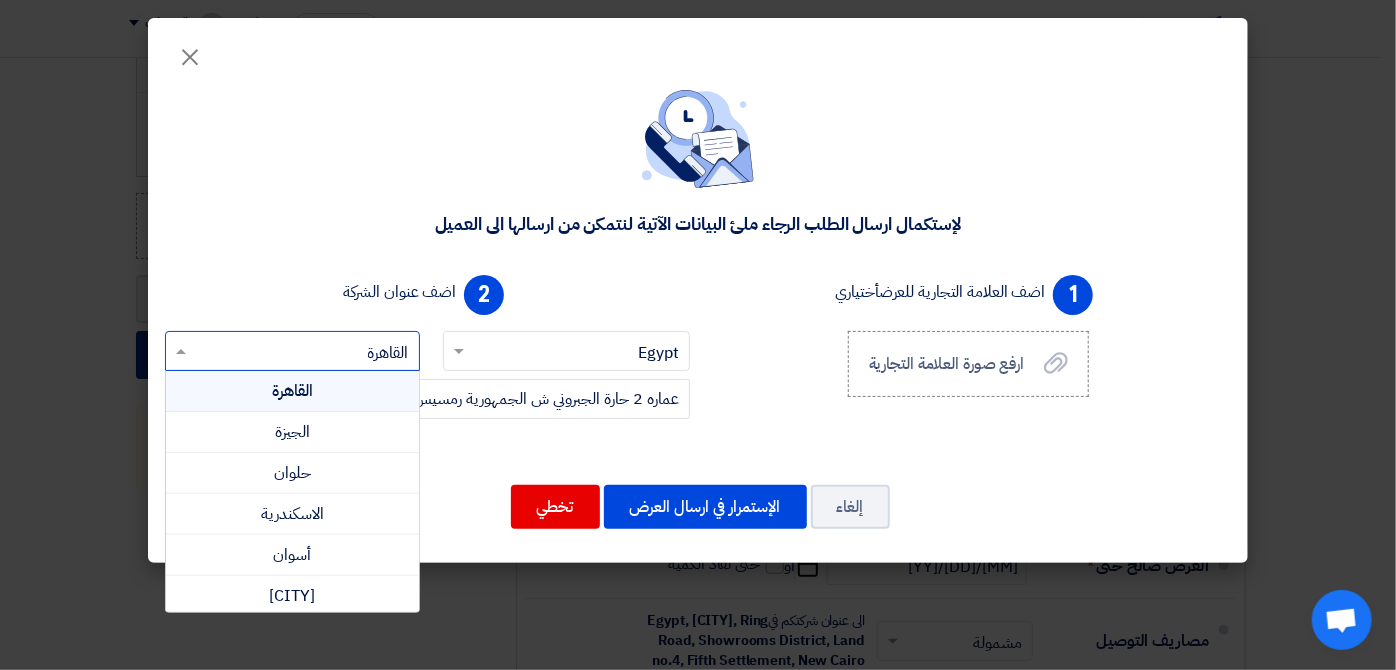 click 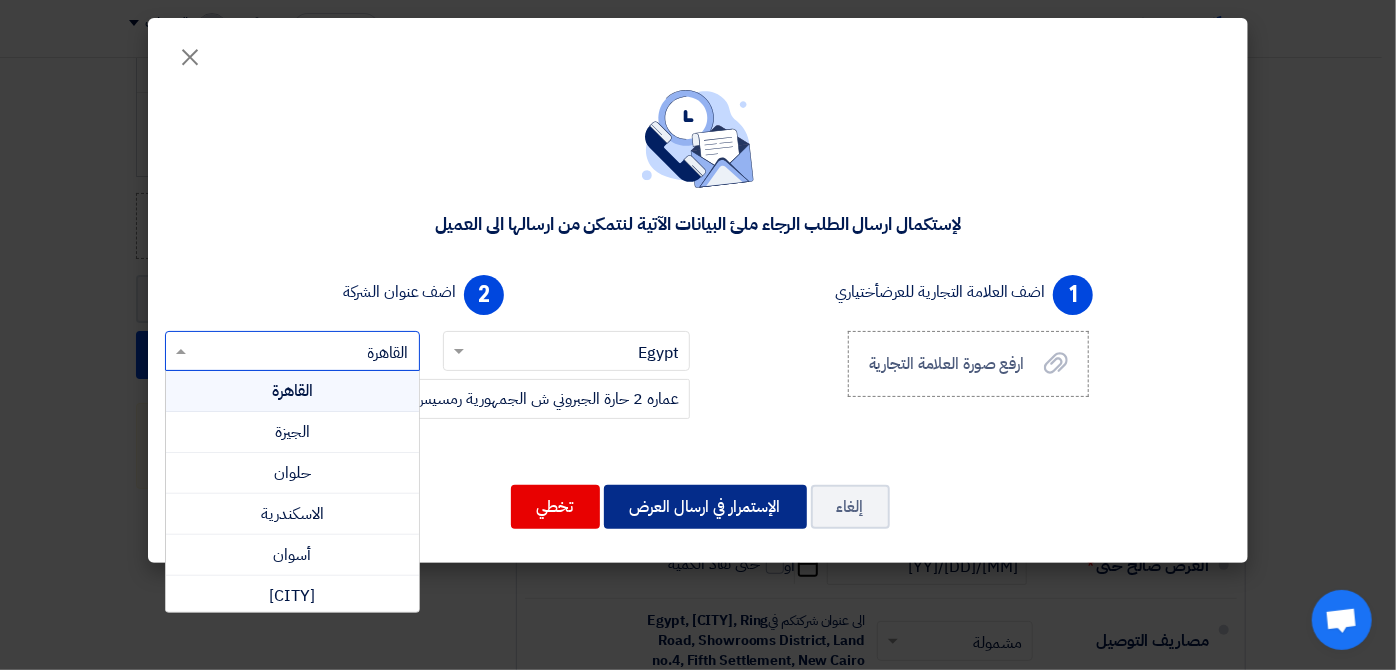 click on "الإستمرار في ارسال العرض" 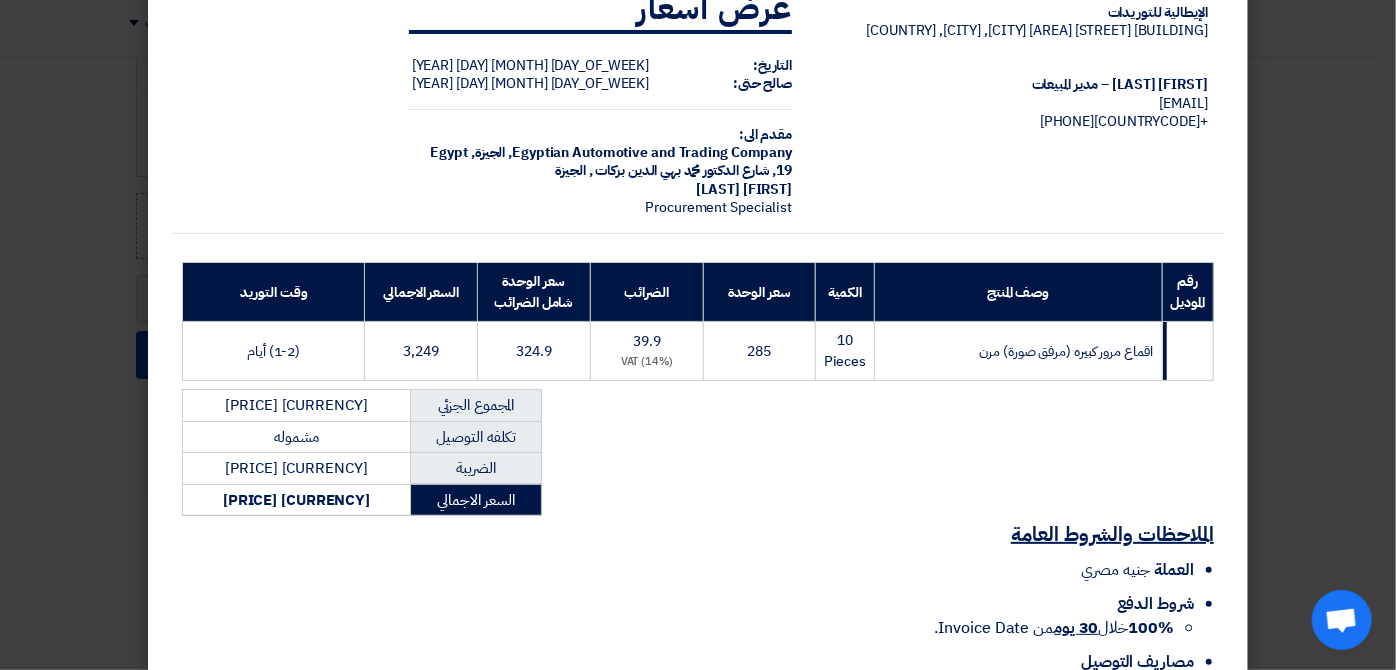 scroll, scrollTop: 208, scrollLeft: 0, axis: vertical 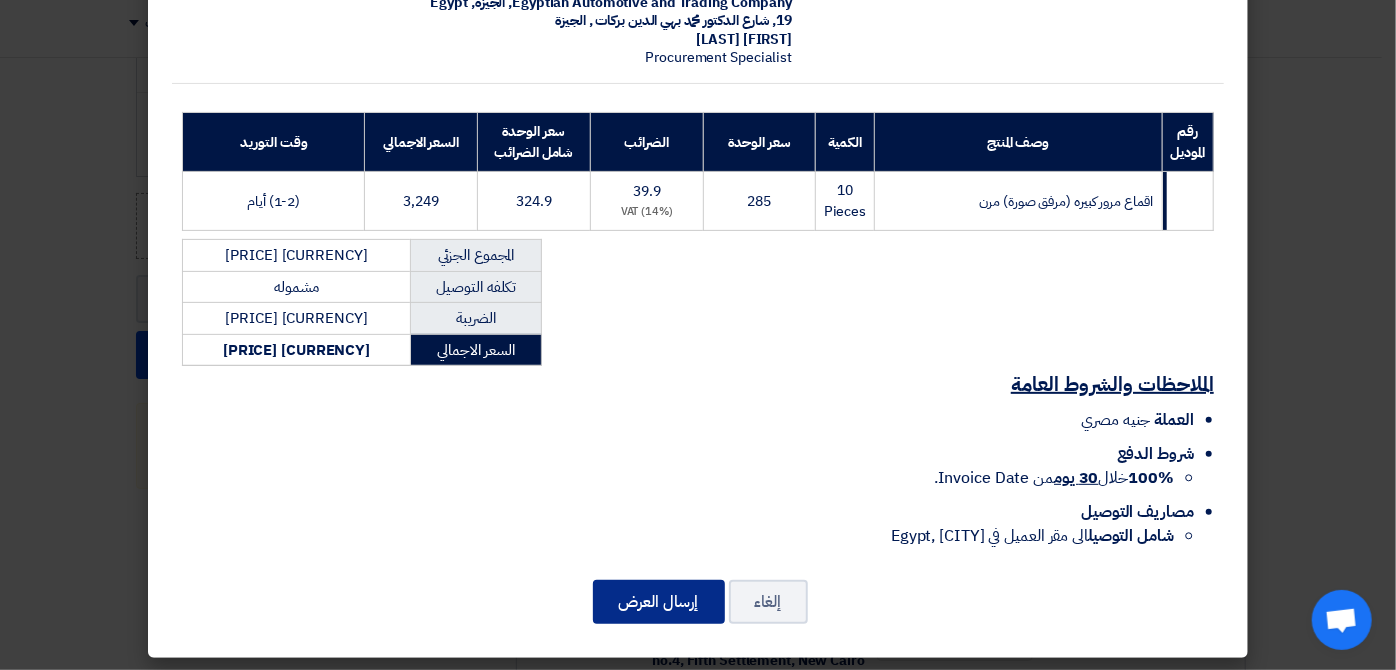 click on "إرسال العرض" 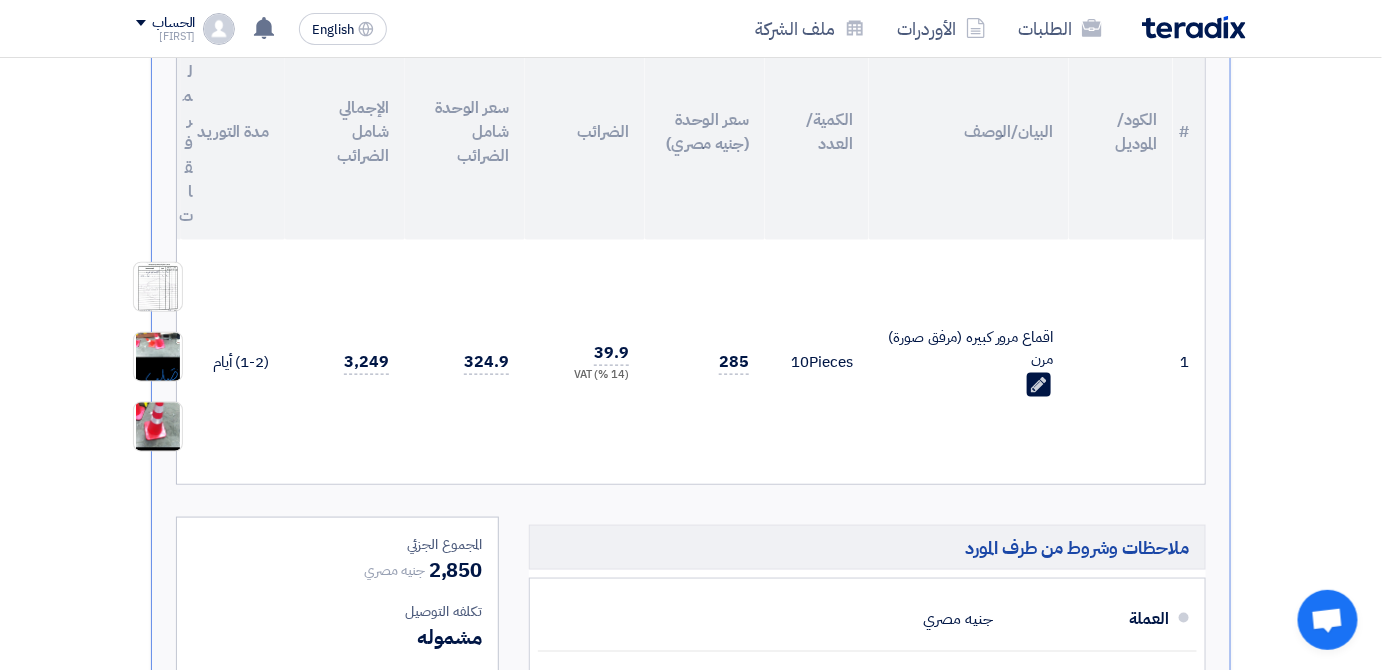 scroll, scrollTop: 594, scrollLeft: 0, axis: vertical 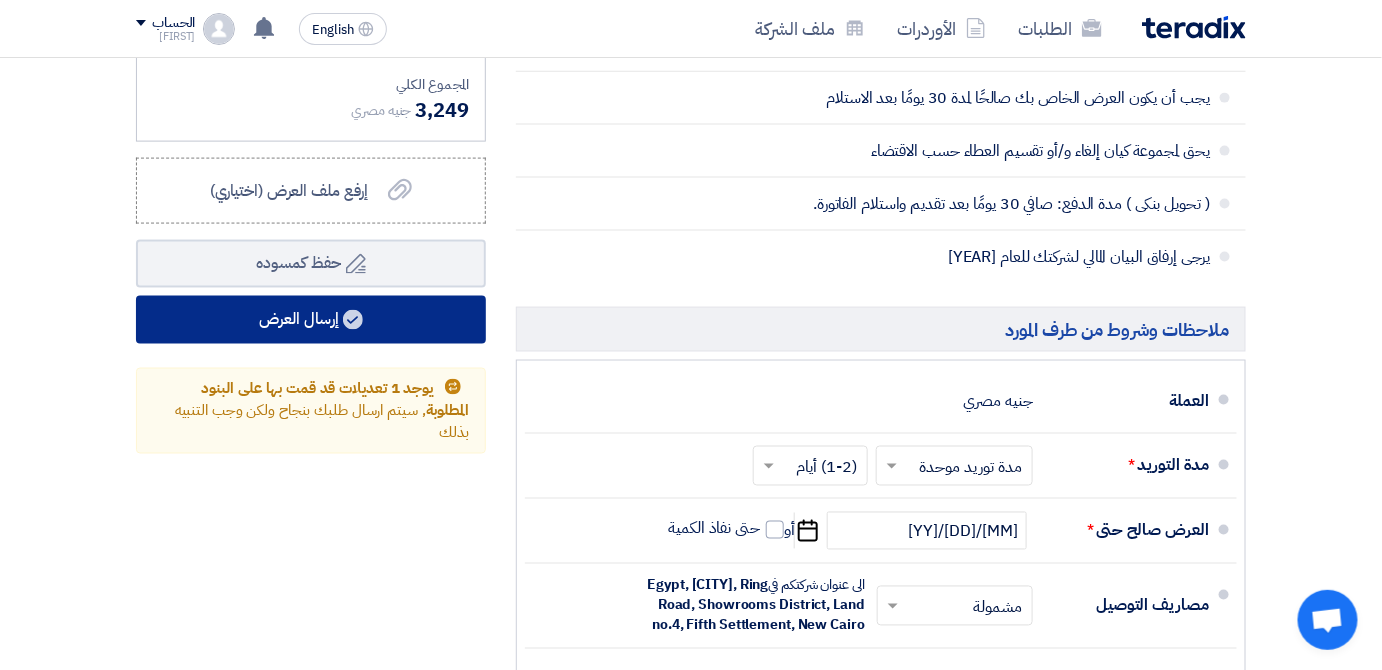 click on "إرسال العرض" 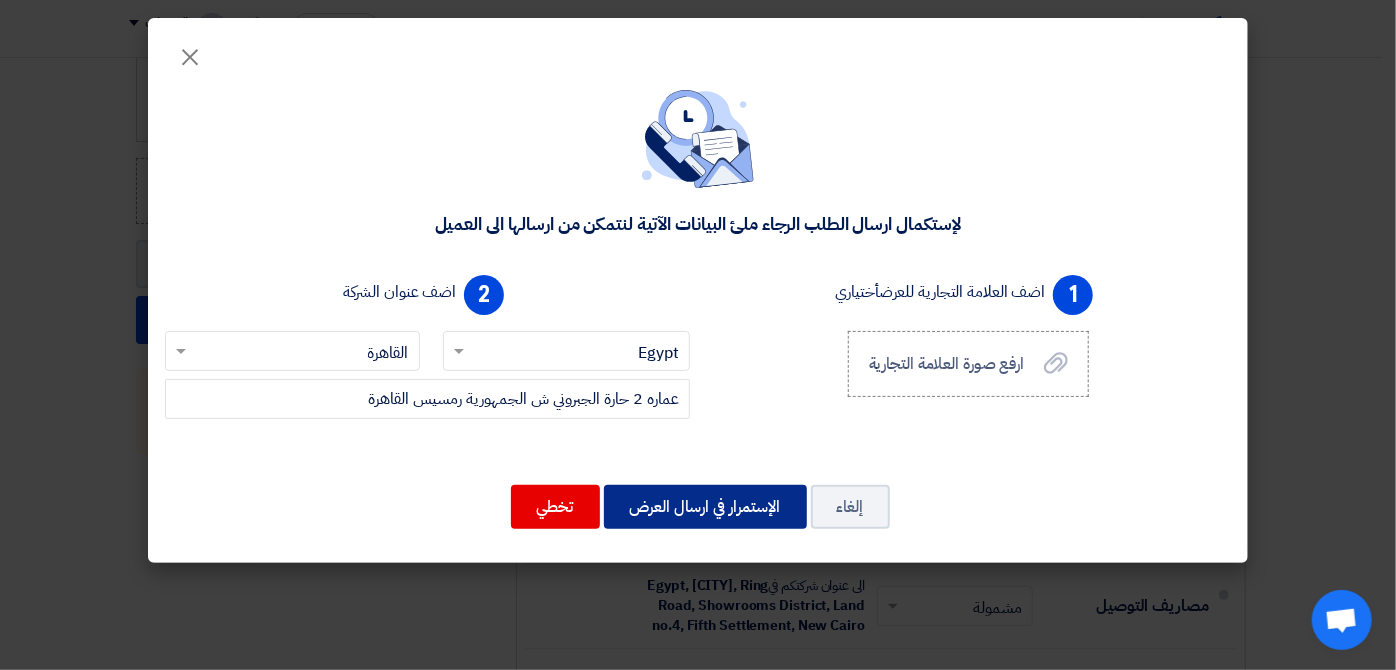 click on "الإستمرار في ارسال العرض" 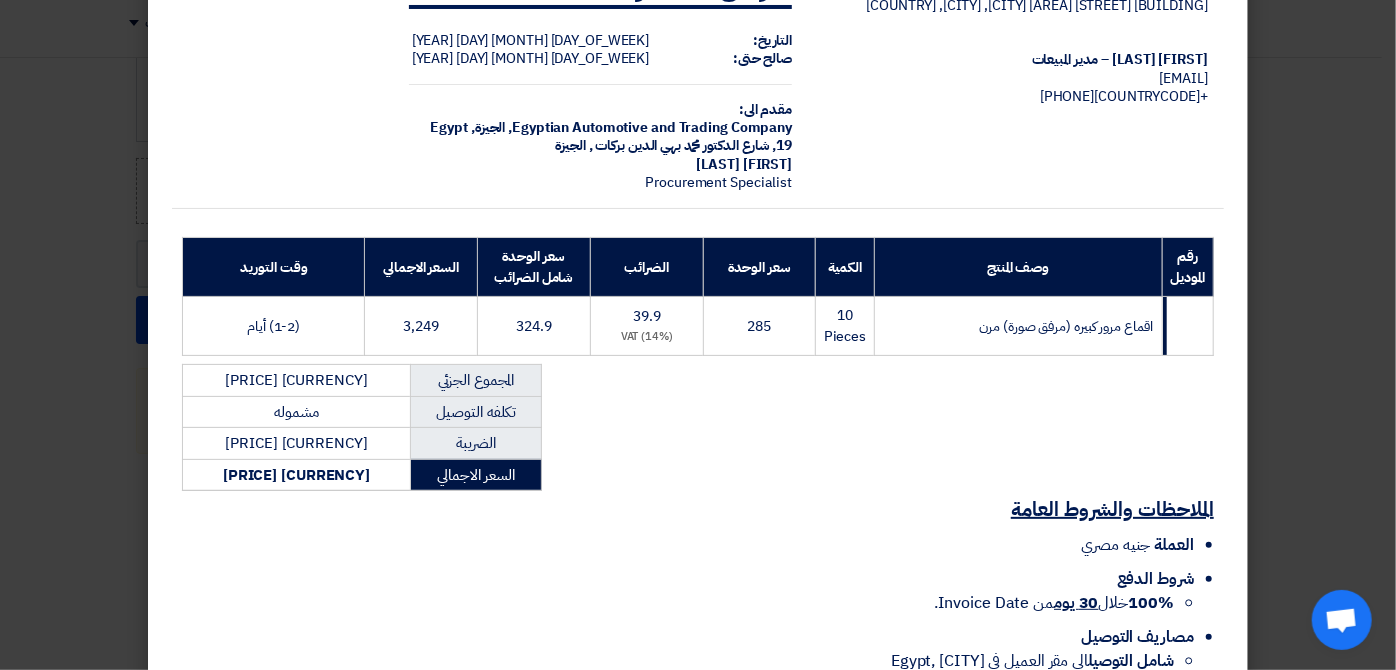 scroll, scrollTop: 208, scrollLeft: 0, axis: vertical 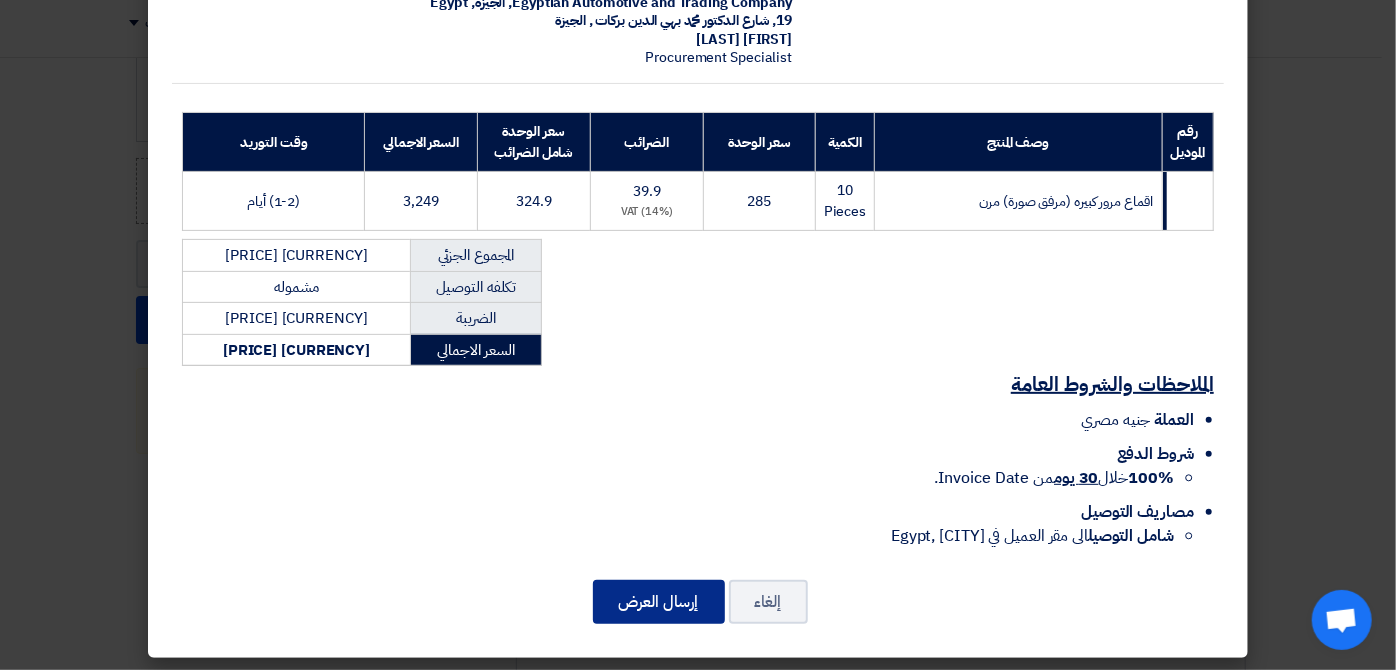 click on "إرسال العرض" 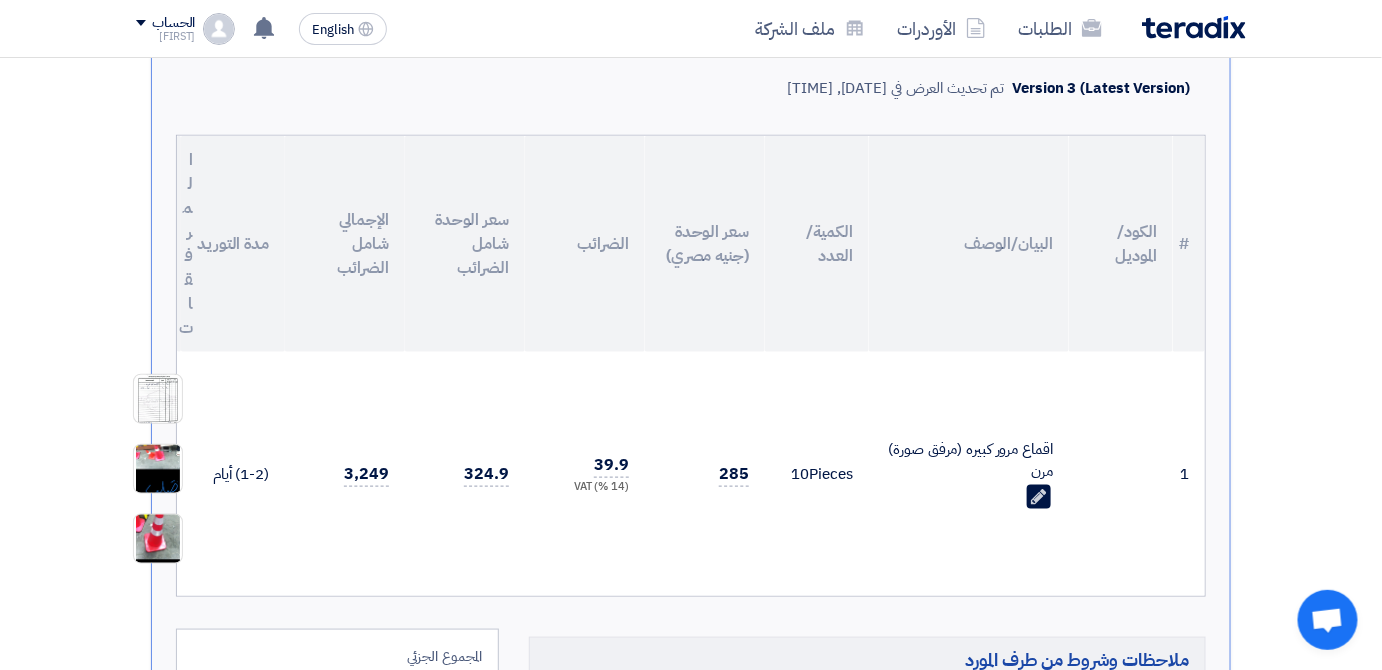 scroll, scrollTop: 470, scrollLeft: 0, axis: vertical 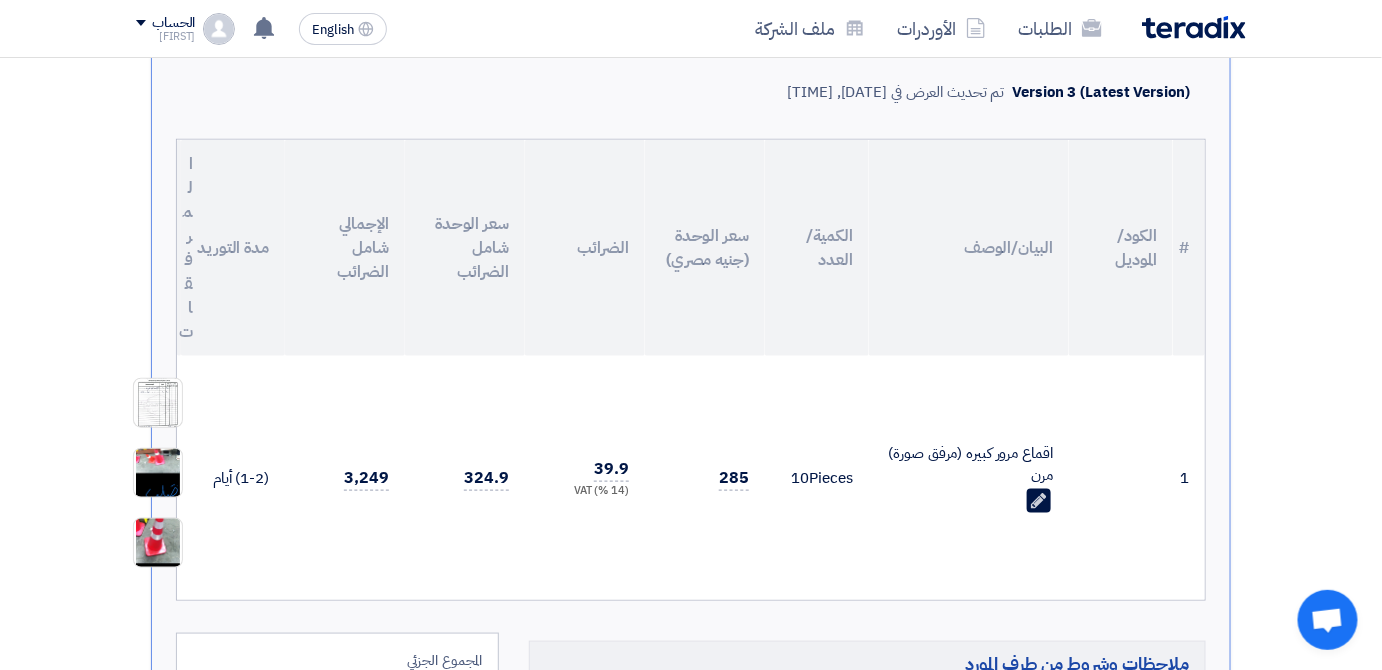 click on "3,249" at bounding box center [345, 478] 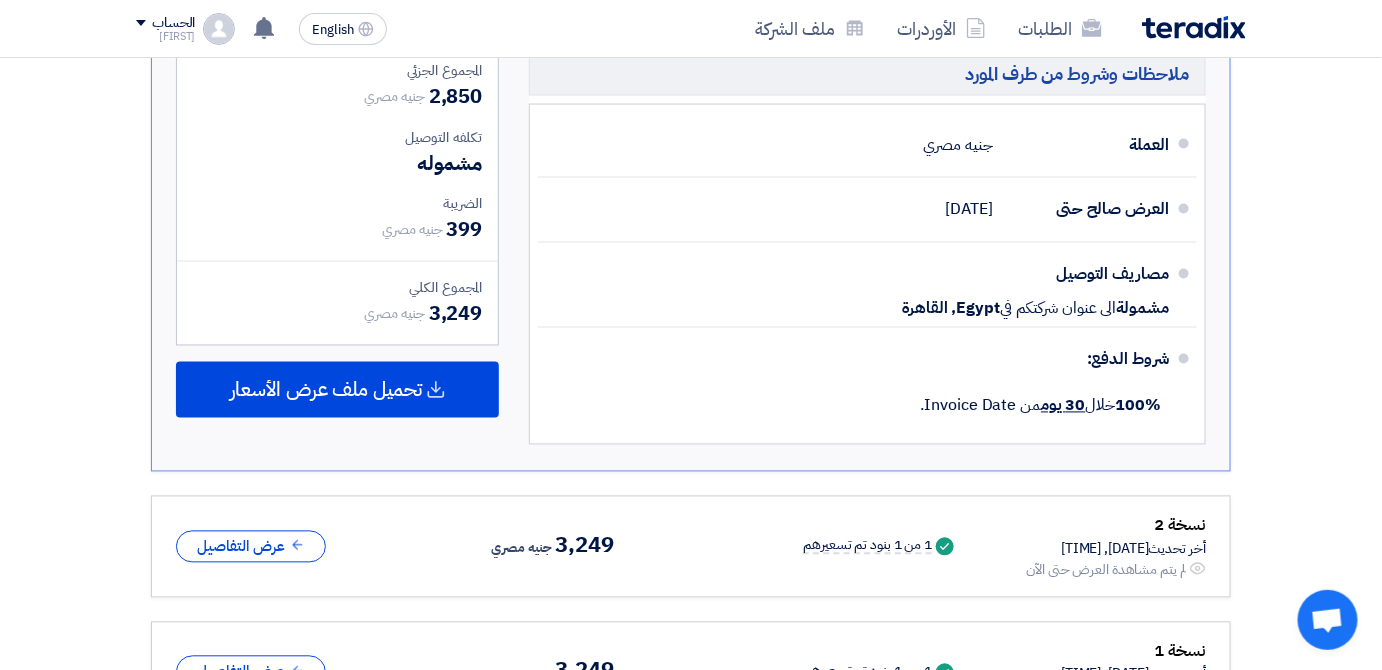 scroll, scrollTop: 0, scrollLeft: 0, axis: both 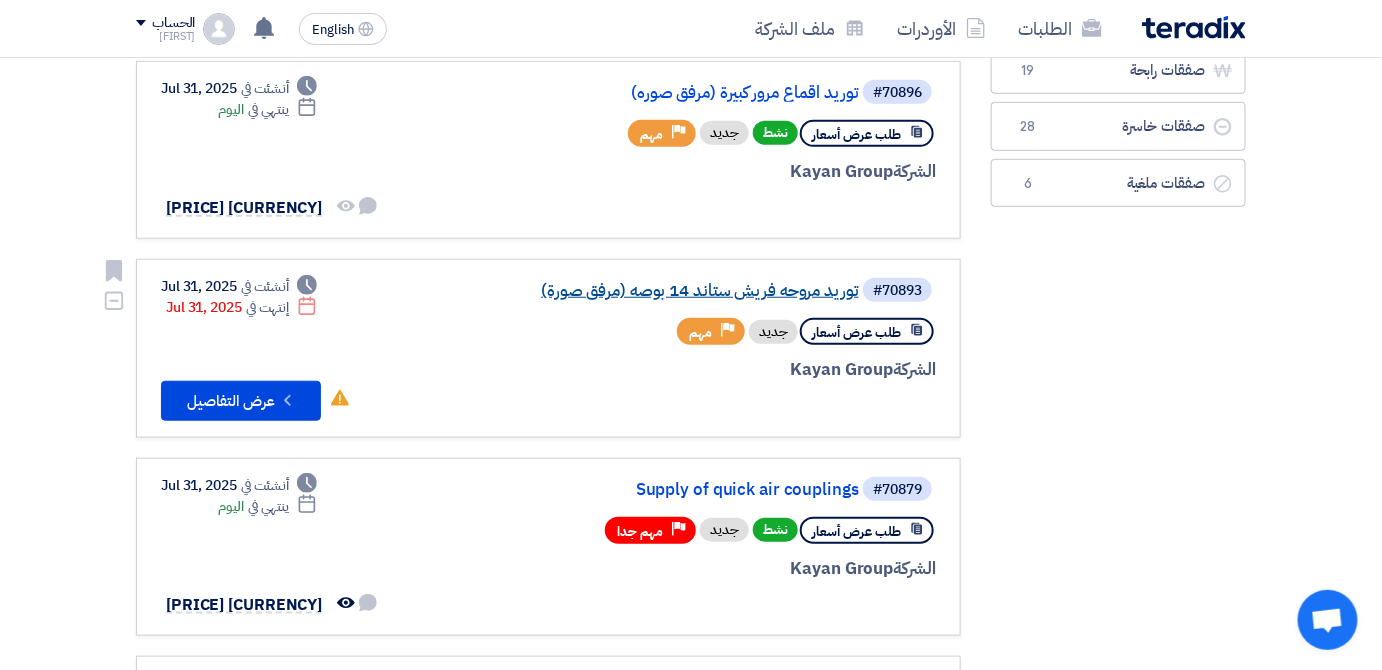 click on "توريد مروحه فريش ستاند 14 بوصه (مرفق صورة)" 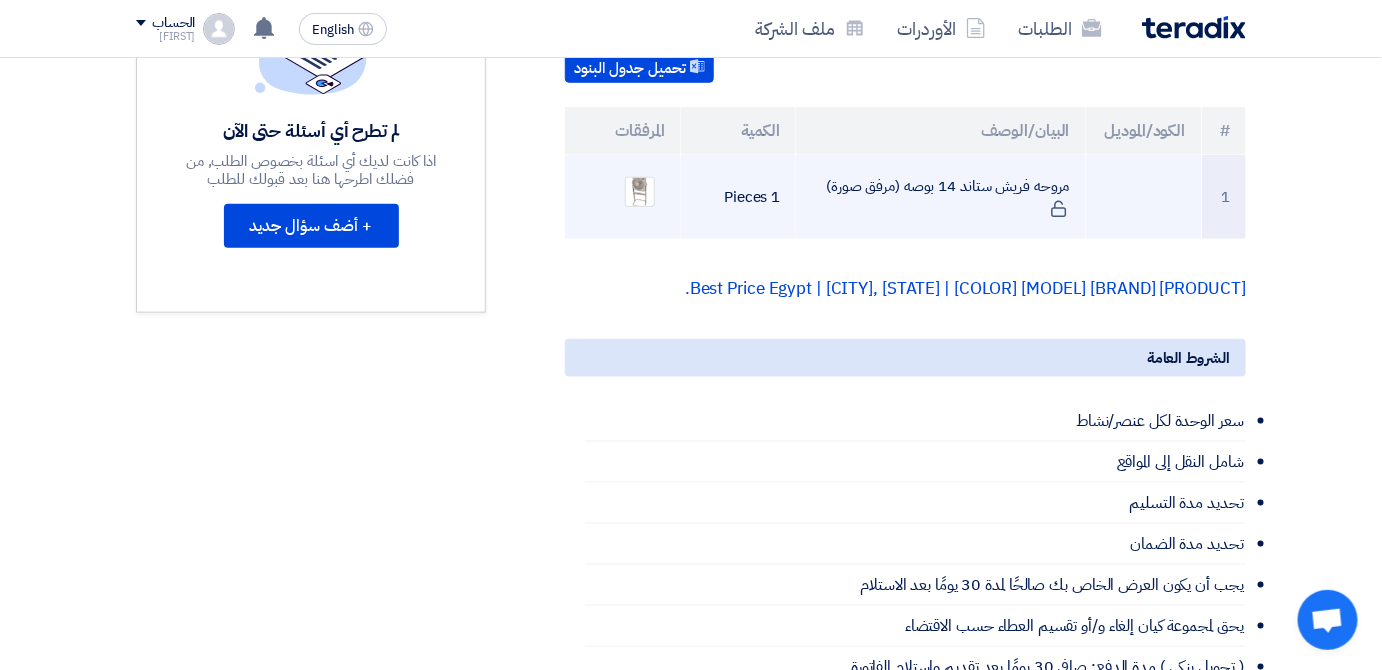 scroll, scrollTop: 594, scrollLeft: 0, axis: vertical 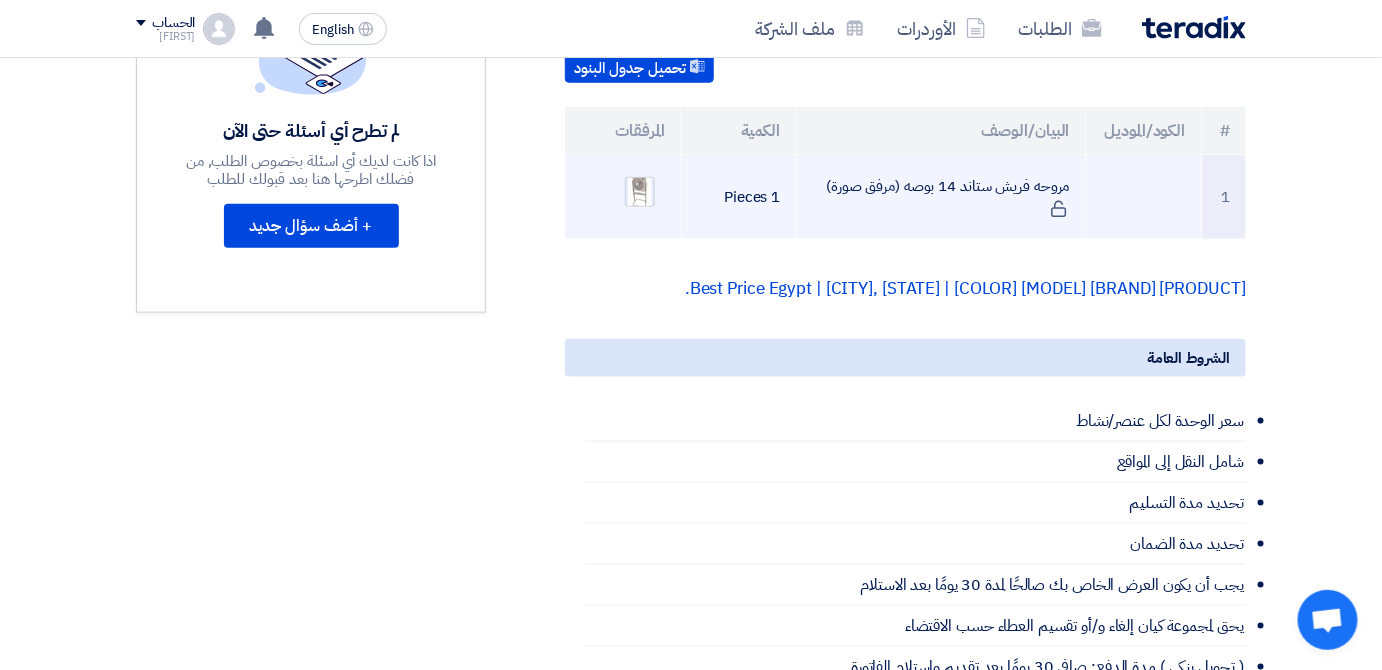 click 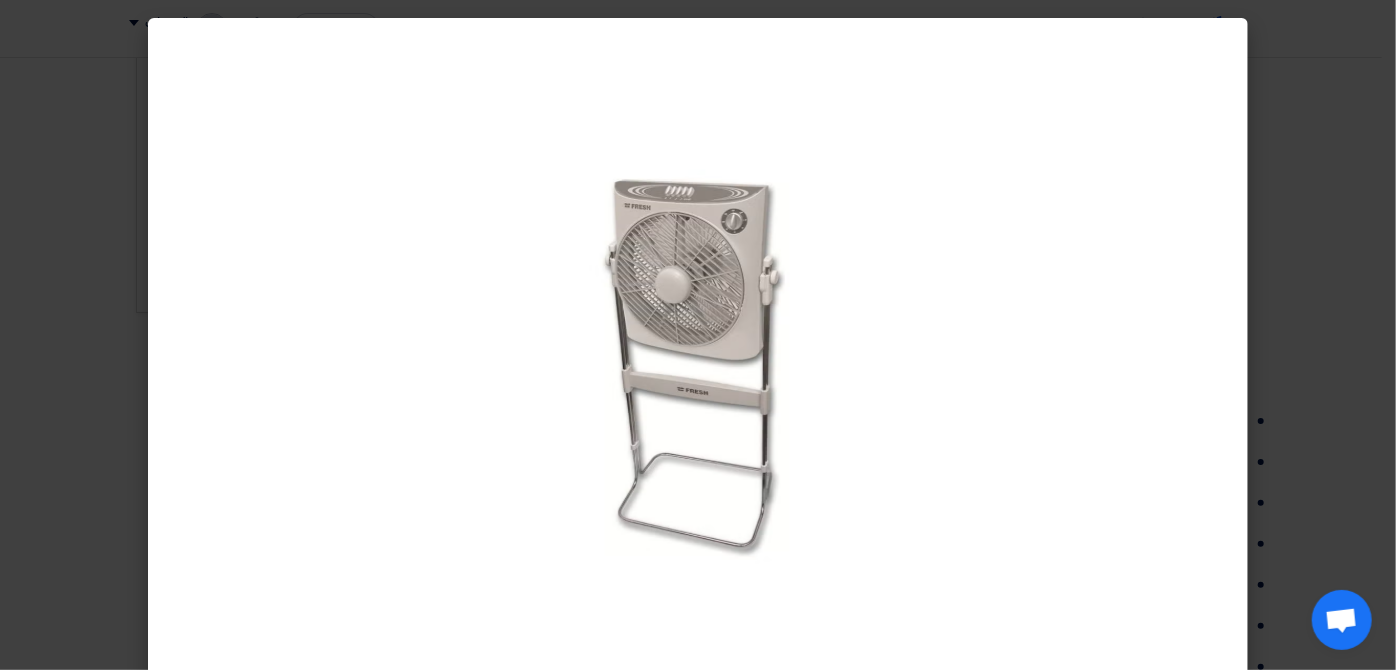 click 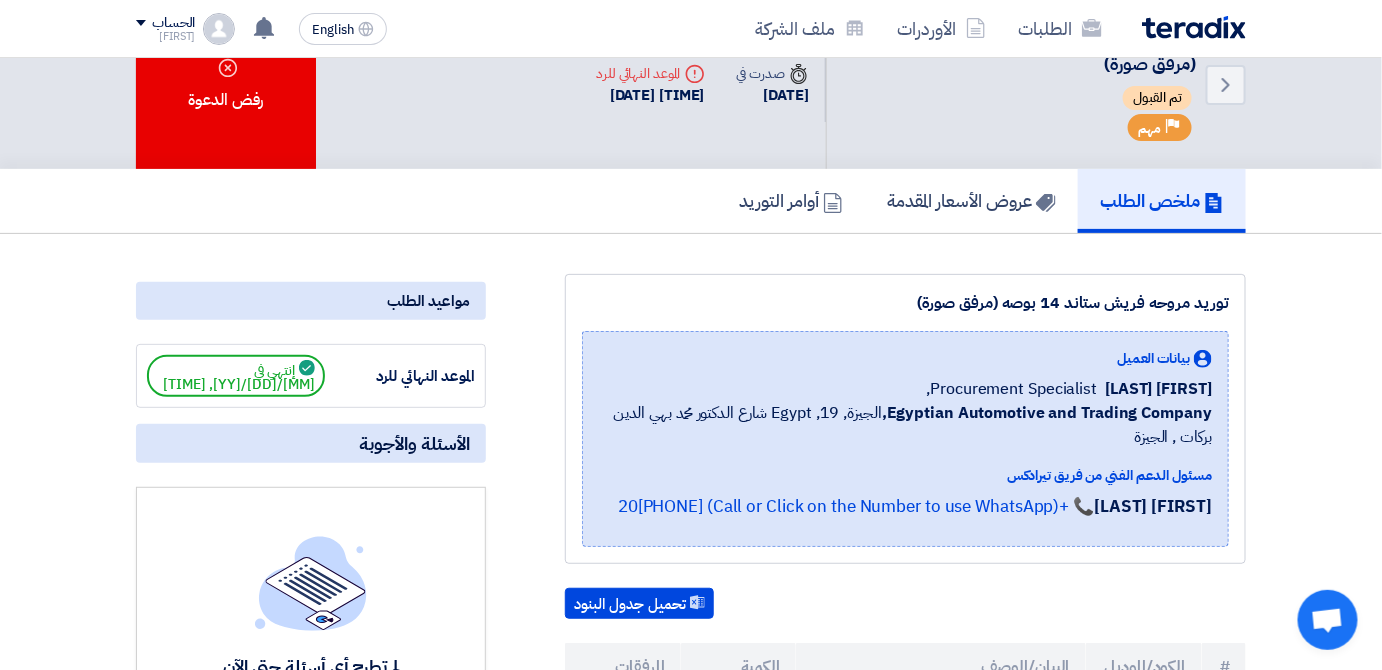scroll, scrollTop: 0, scrollLeft: 0, axis: both 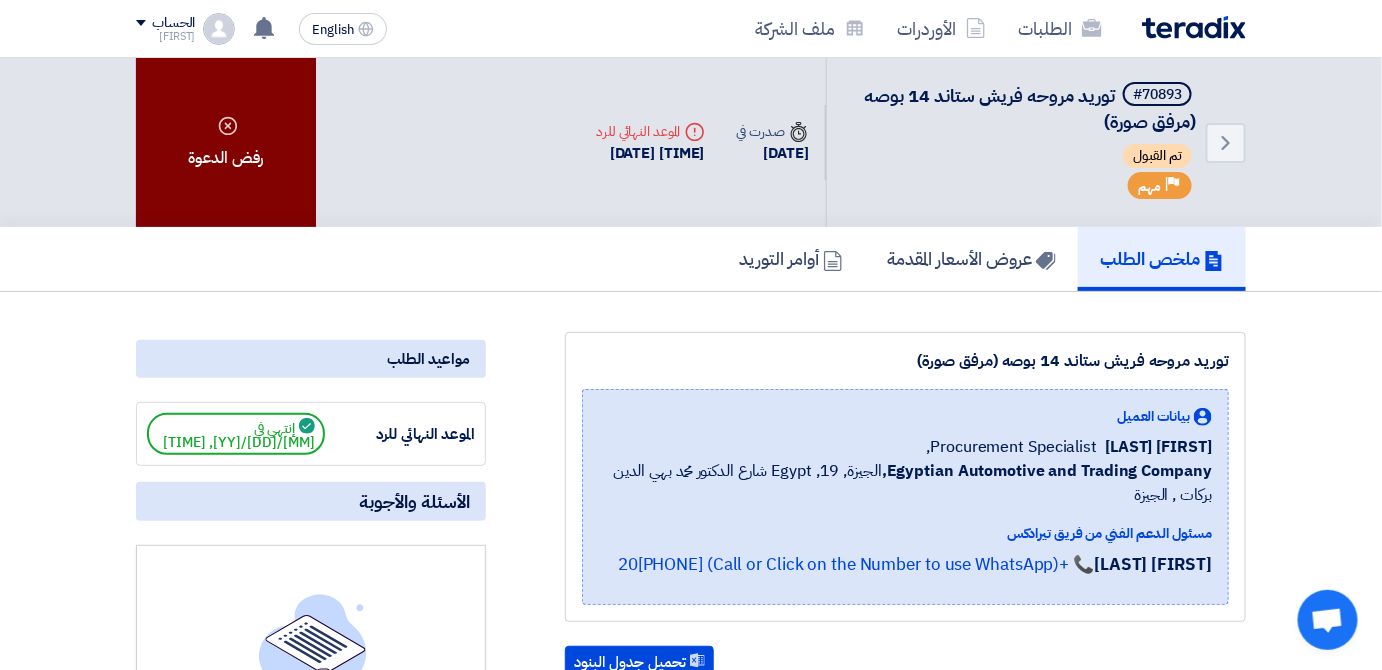 click on "رفض الدعوة" 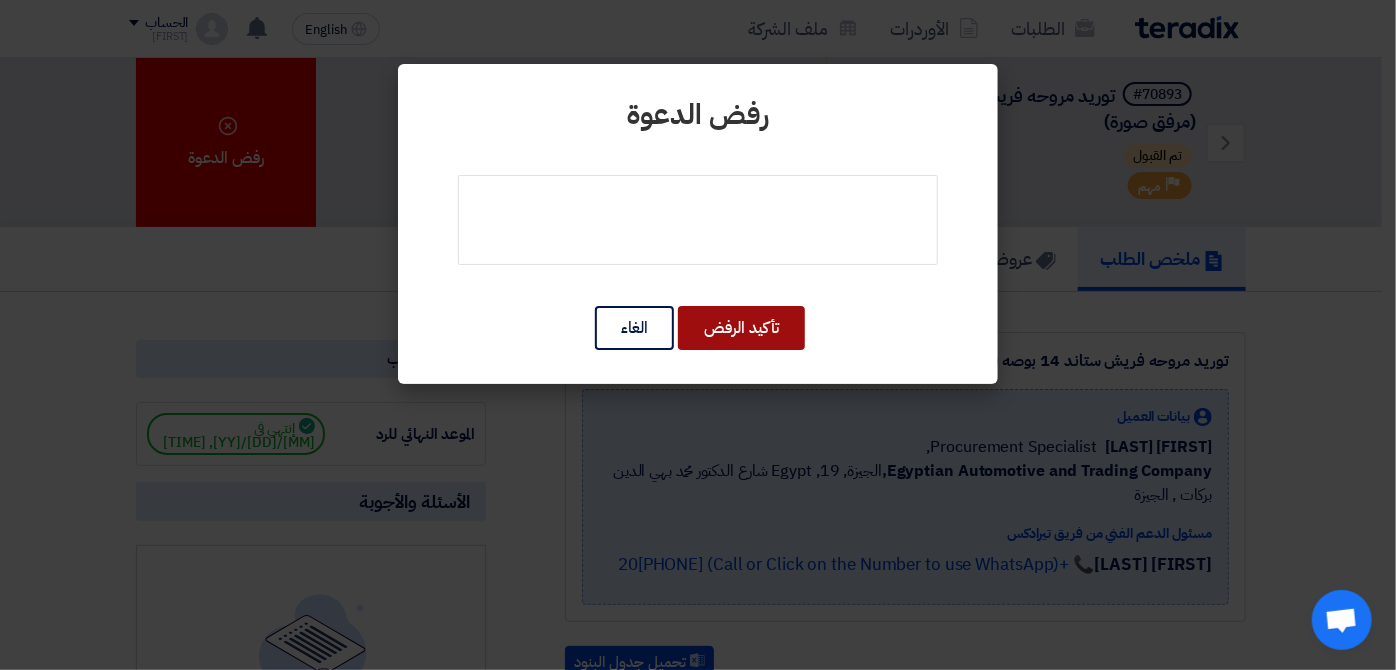 click on "تأكيد الرفض" 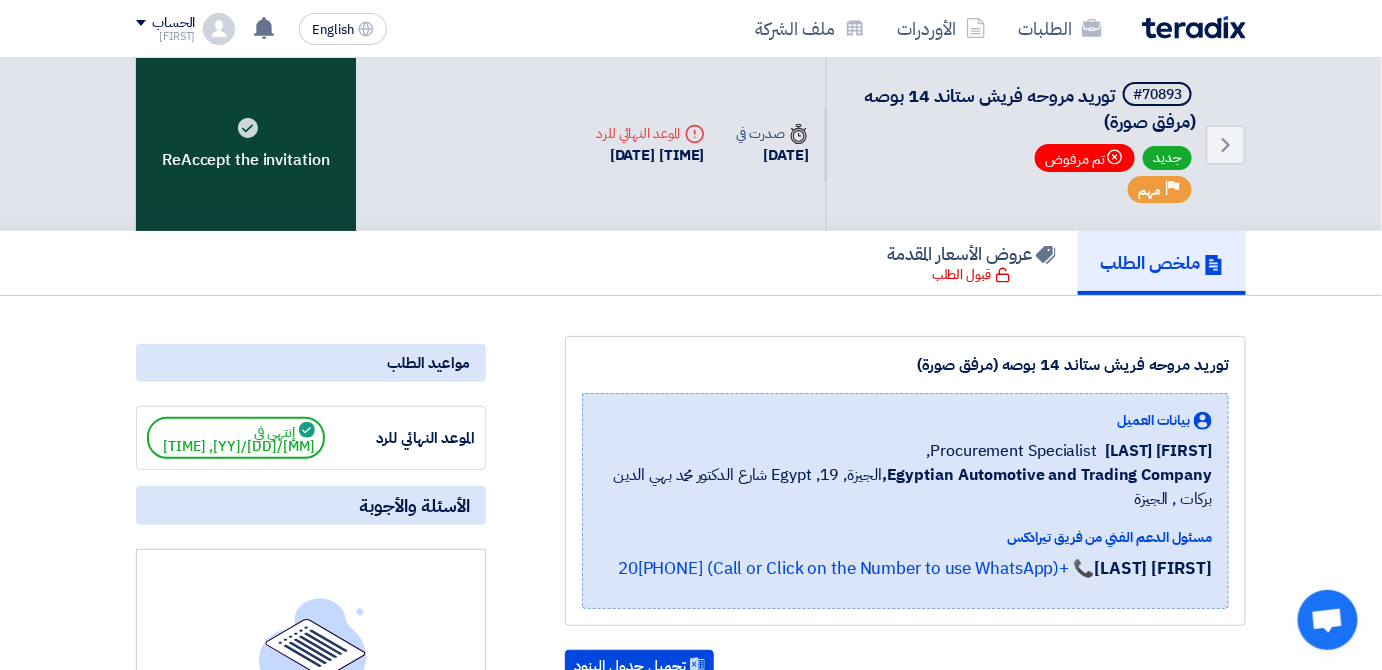 click on "ReAccept the invitation" 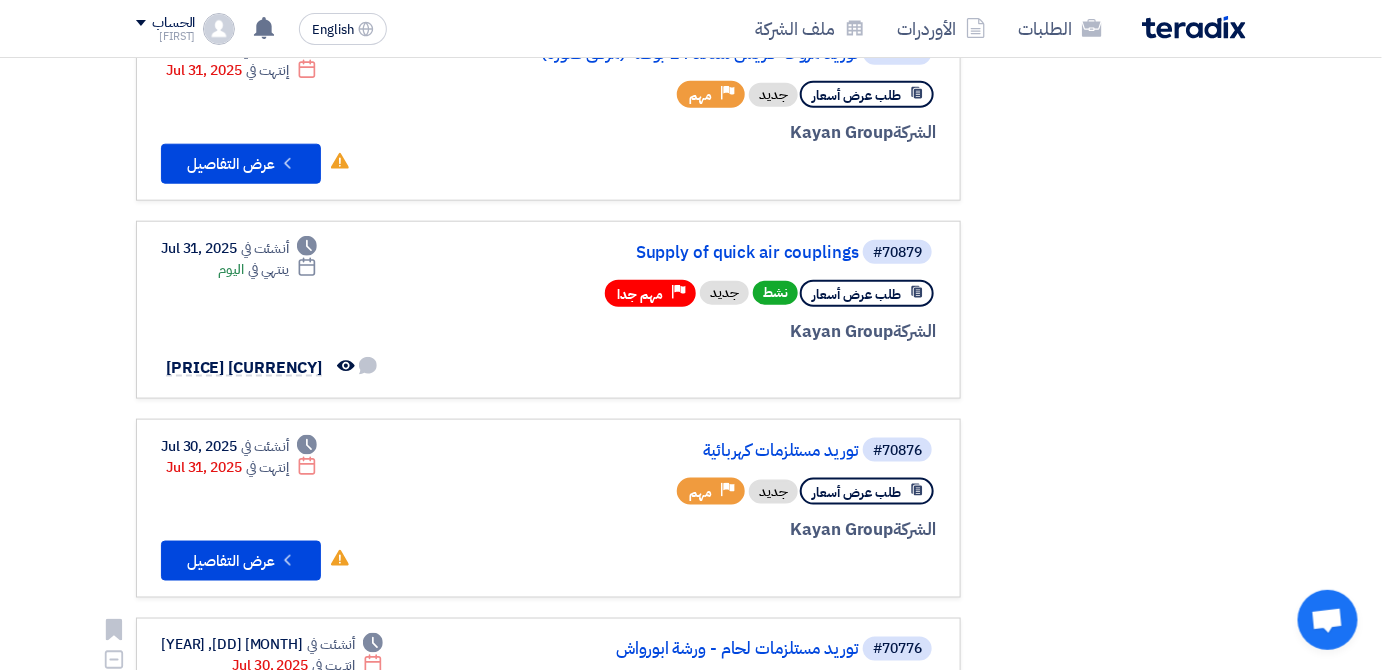 scroll, scrollTop: 621, scrollLeft: 0, axis: vertical 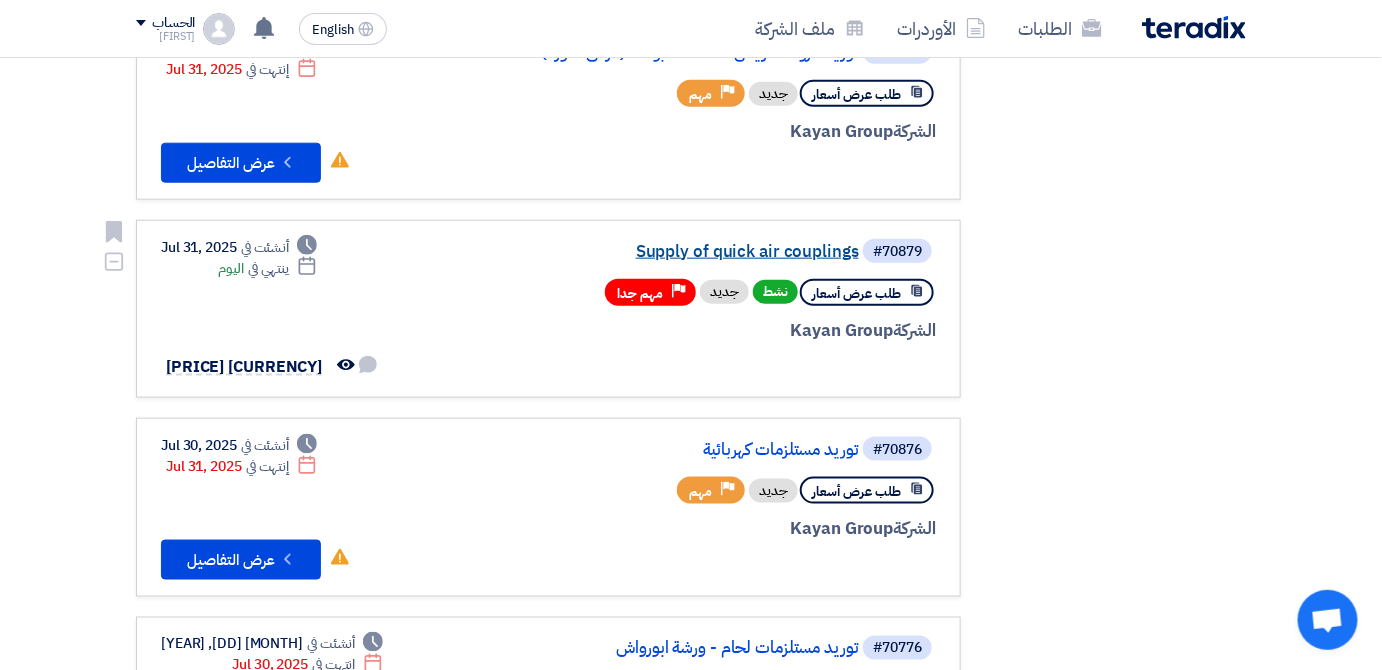 click on "Supply of  quick air  couplings" 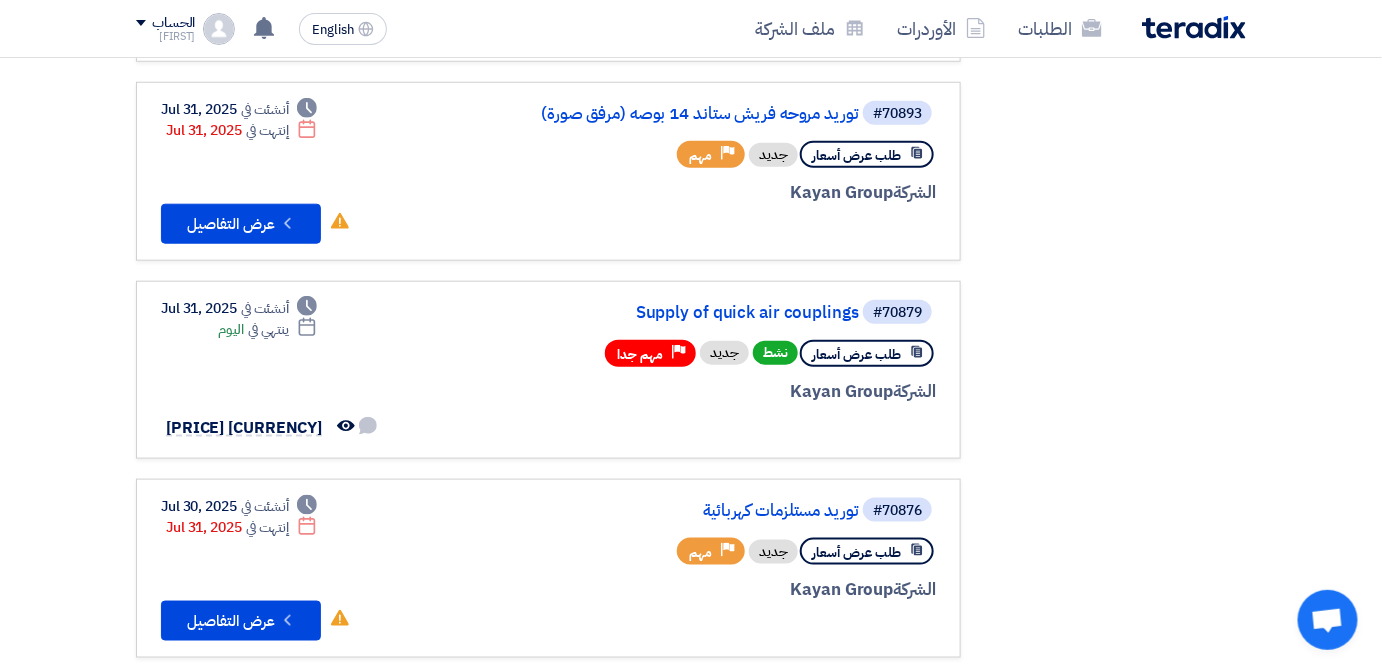 scroll, scrollTop: 559, scrollLeft: 0, axis: vertical 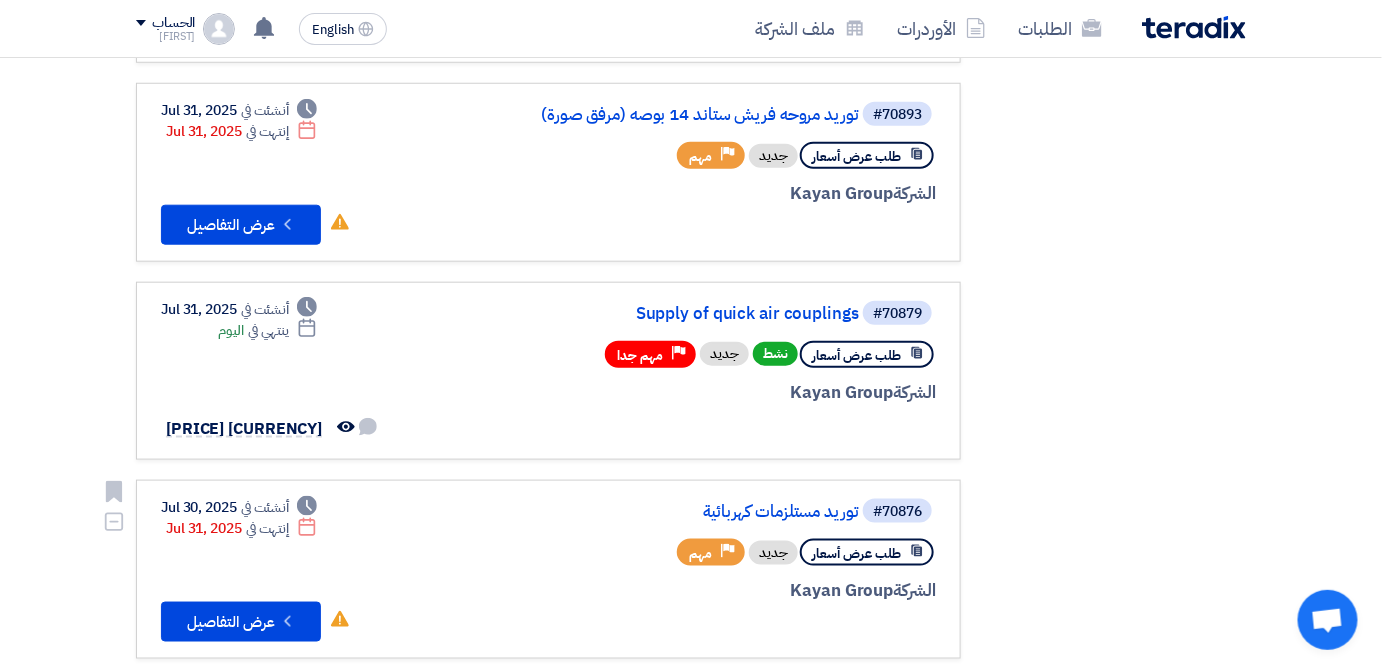 click on "#70876
توريد مستلزمات كهربائية" 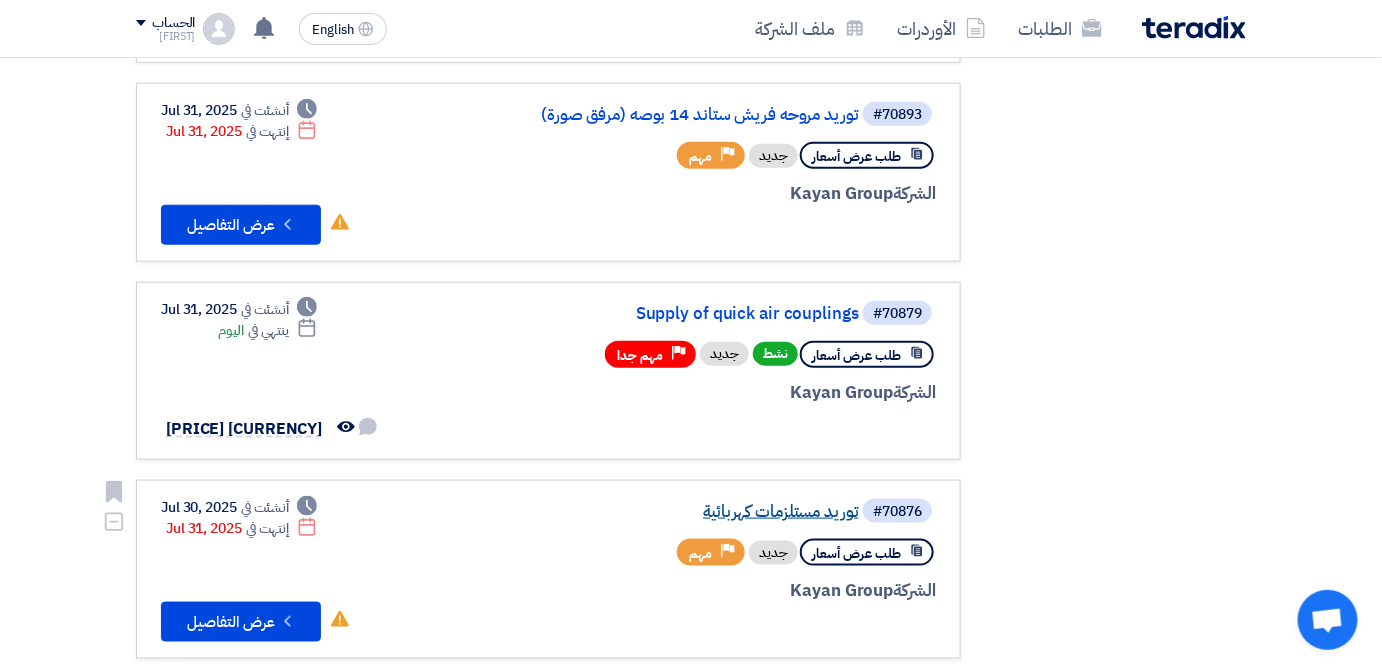 click on "توريد مستلزمات كهربائية" 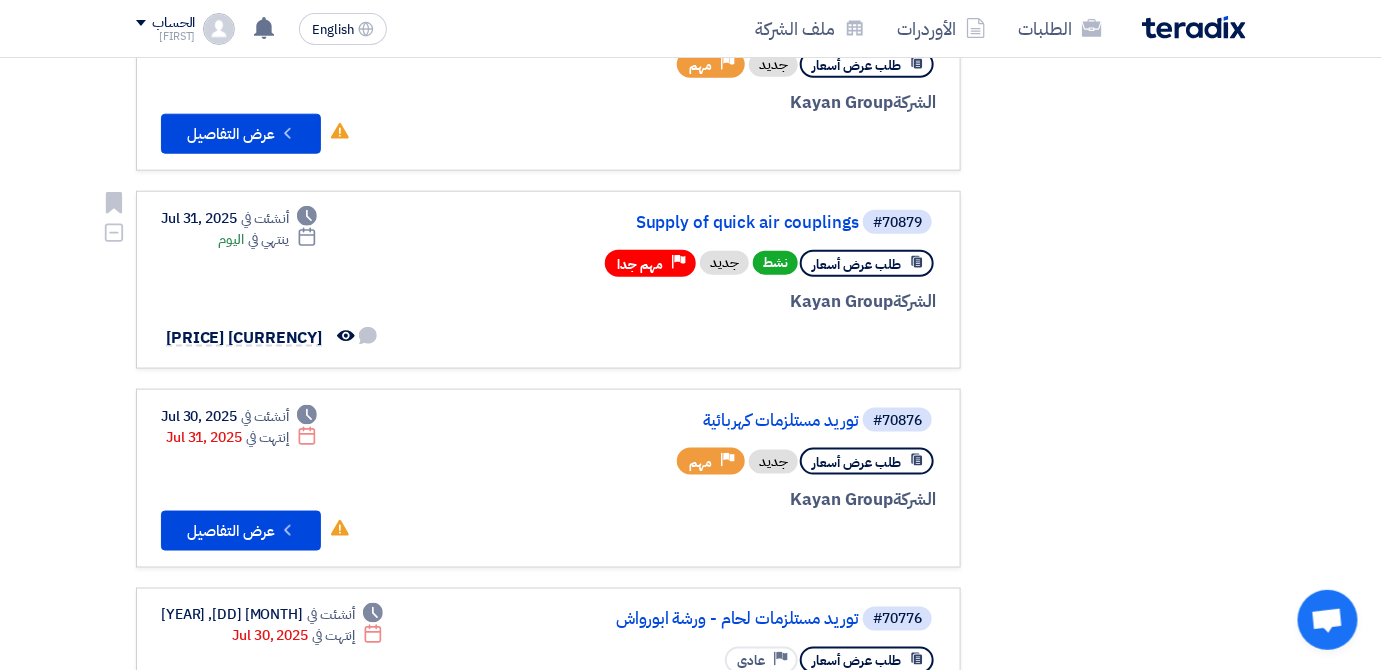 scroll, scrollTop: 648, scrollLeft: 0, axis: vertical 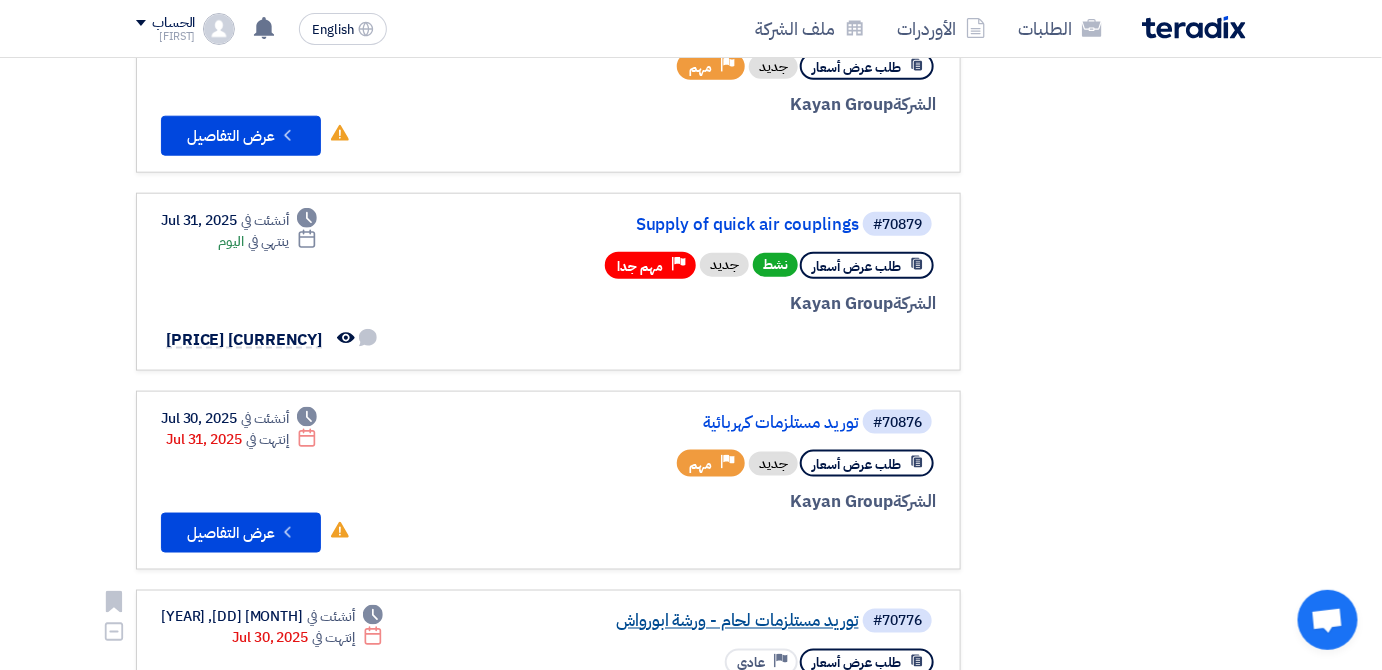 click on "توريد مستلزمات لحام - ورشة ابورواش" 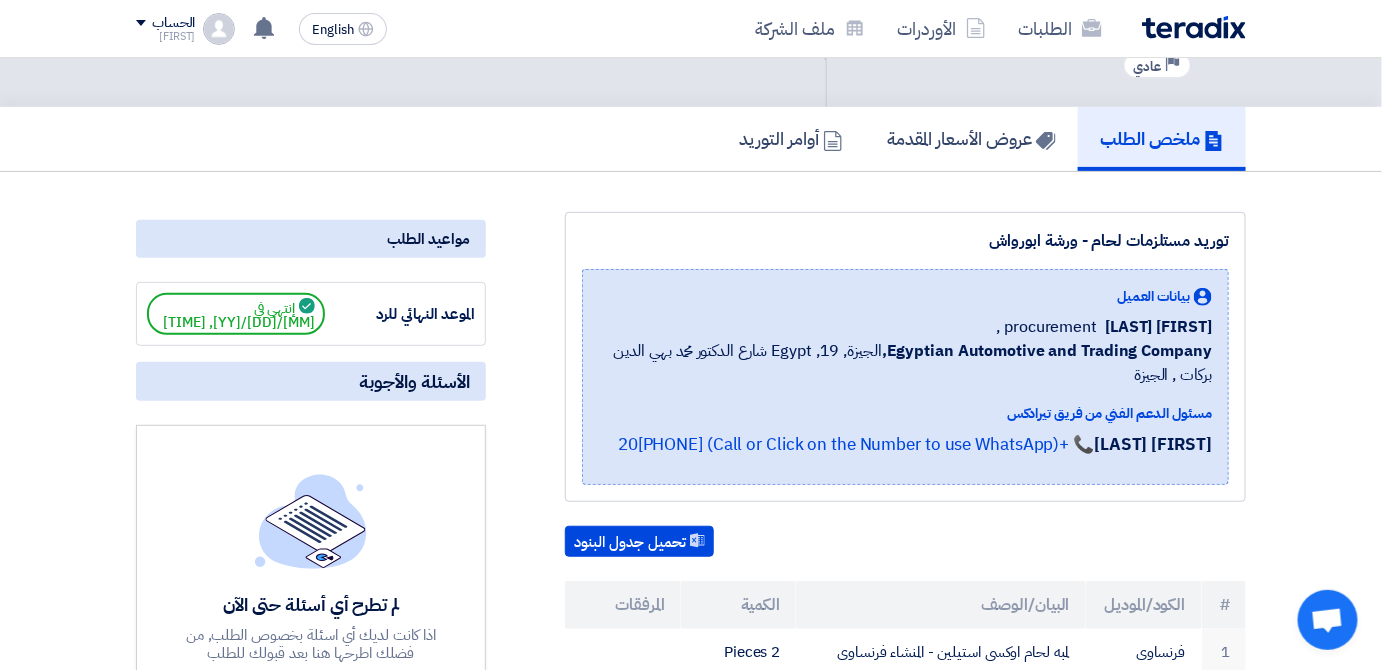 scroll, scrollTop: 0, scrollLeft: 0, axis: both 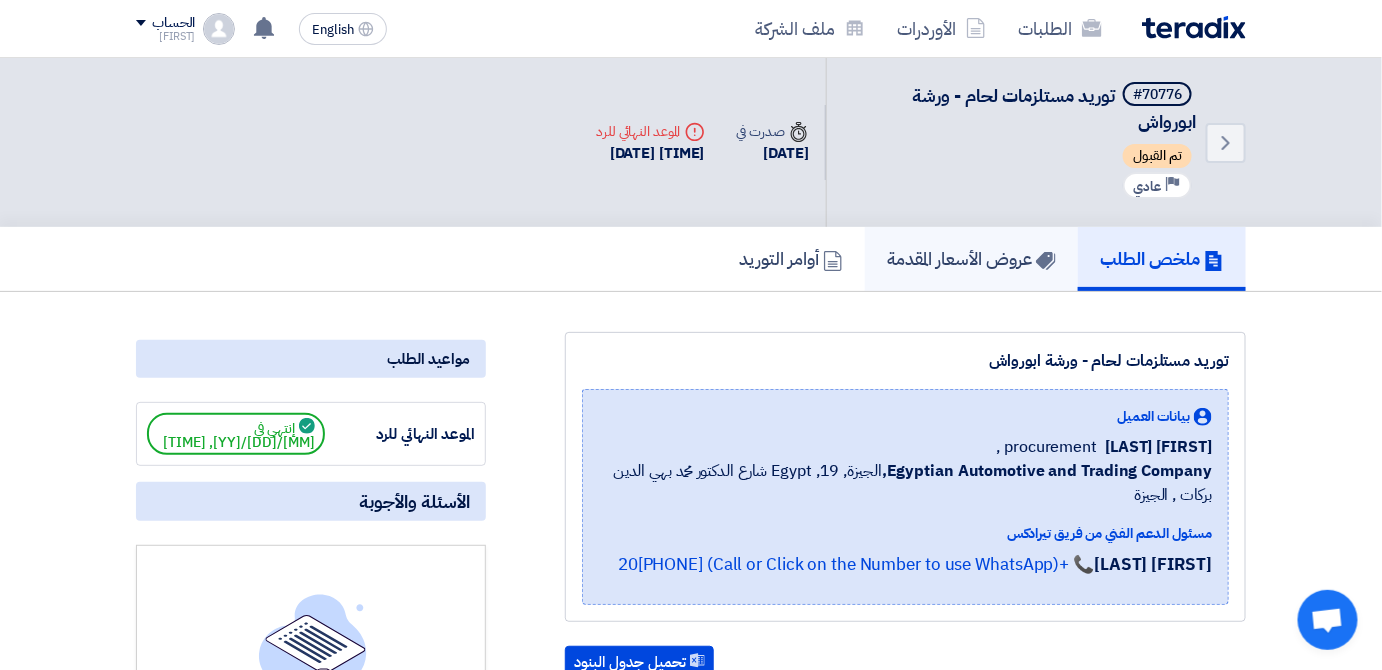 click on "عروض الأسعار المقدمة" 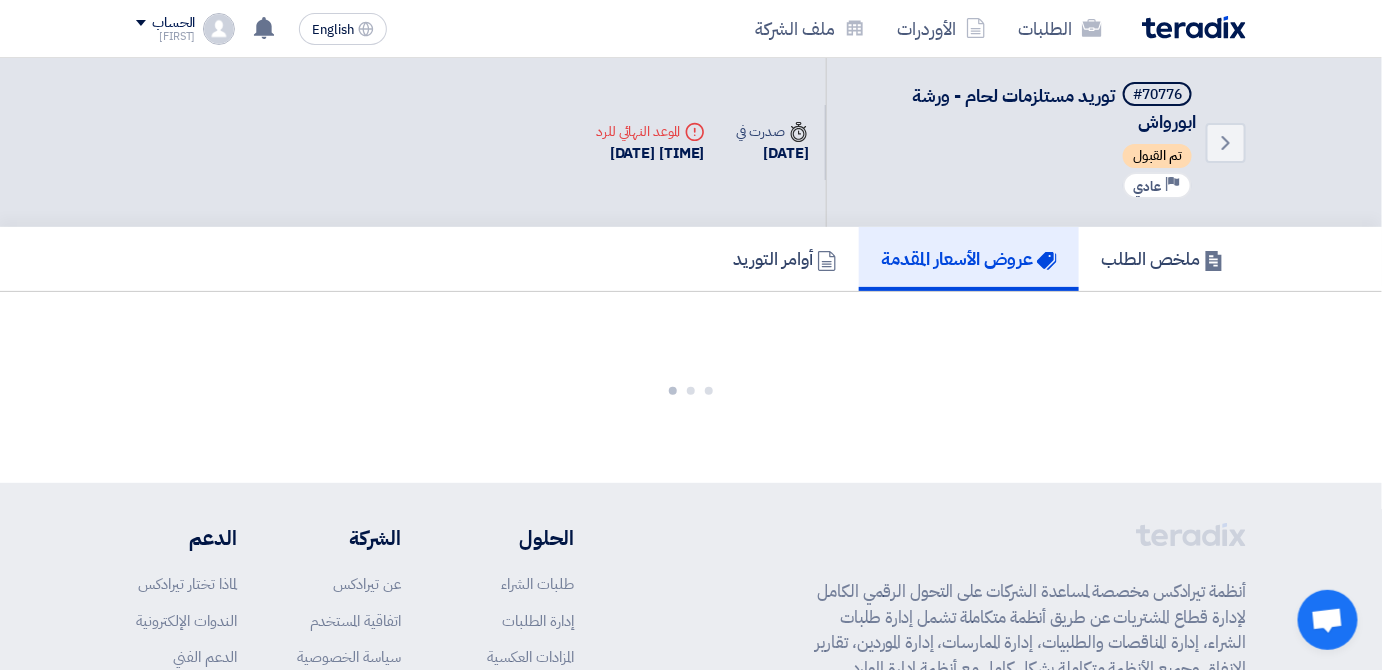 click on "عروض الأسعار المقدمة" 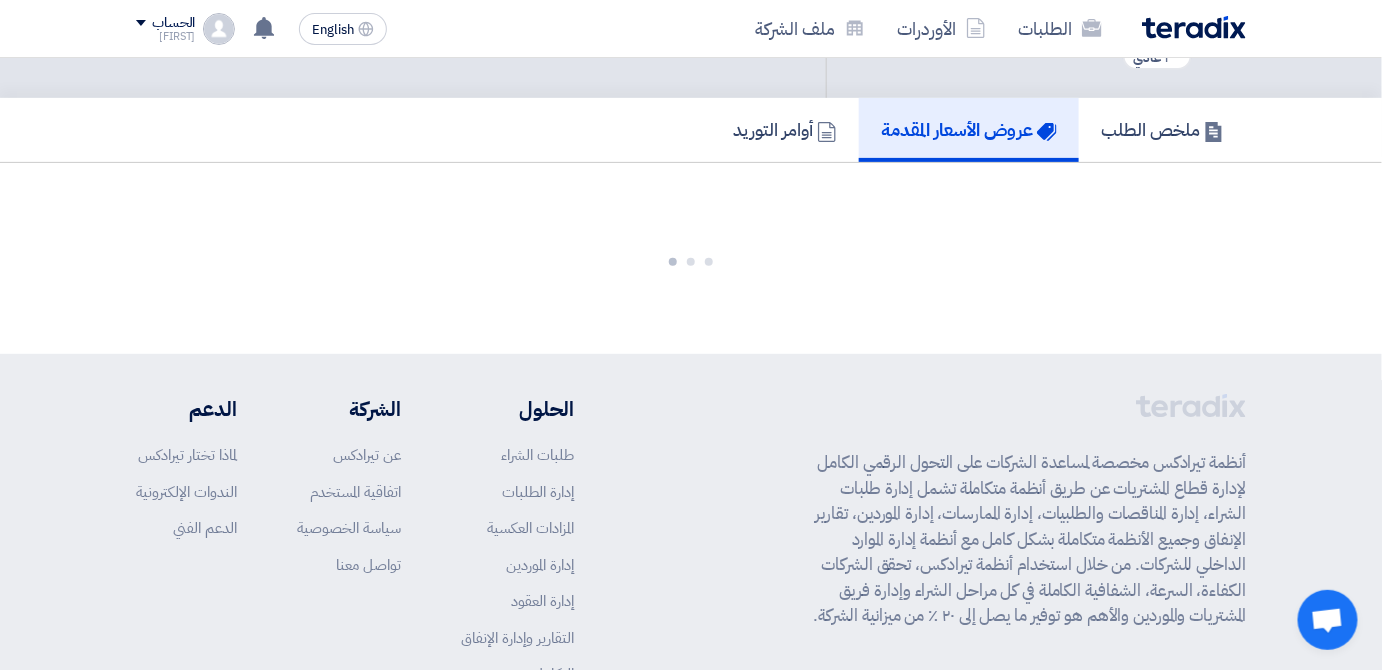 scroll, scrollTop: 128, scrollLeft: 0, axis: vertical 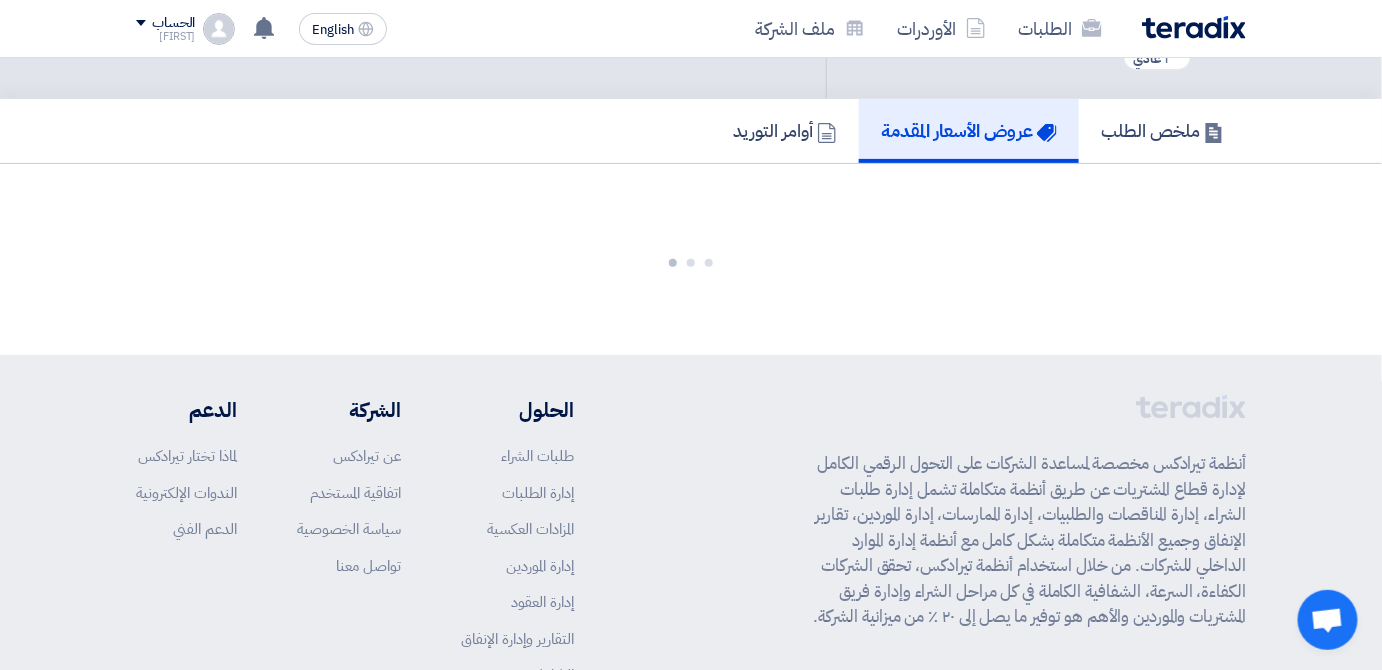 click on "عروض الأسعار المقدمة" 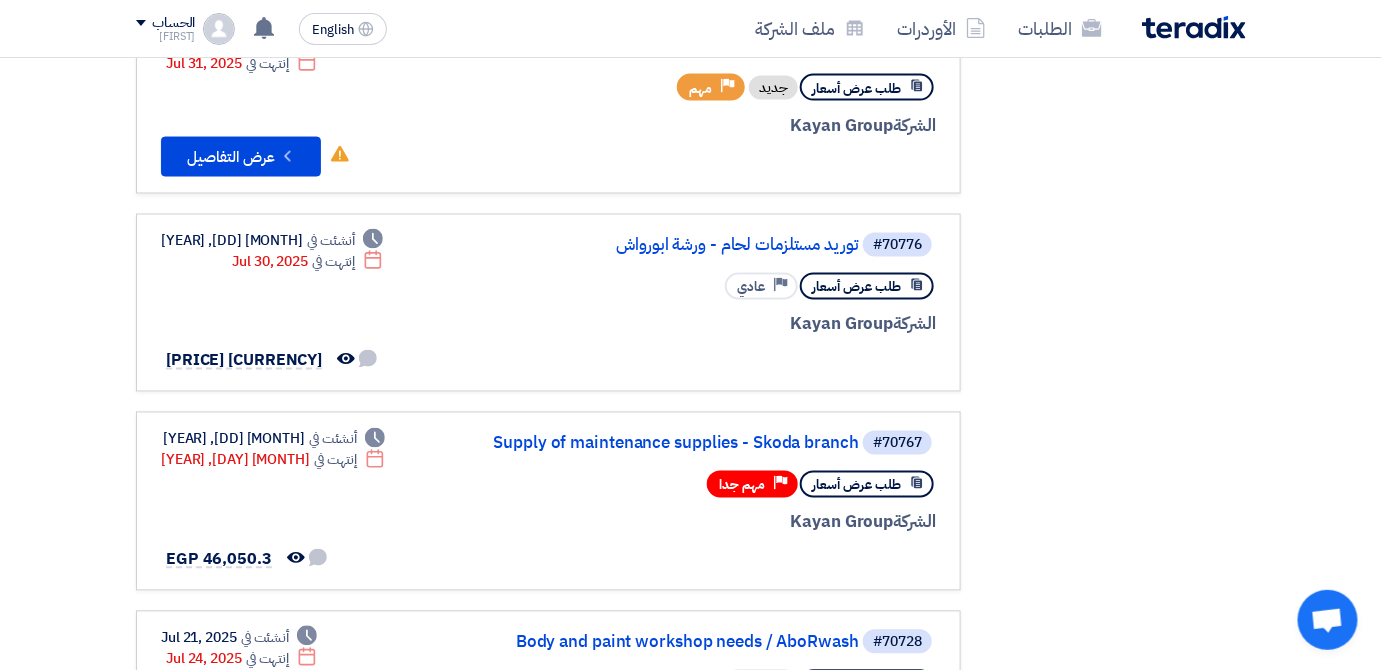scroll, scrollTop: 1004, scrollLeft: 0, axis: vertical 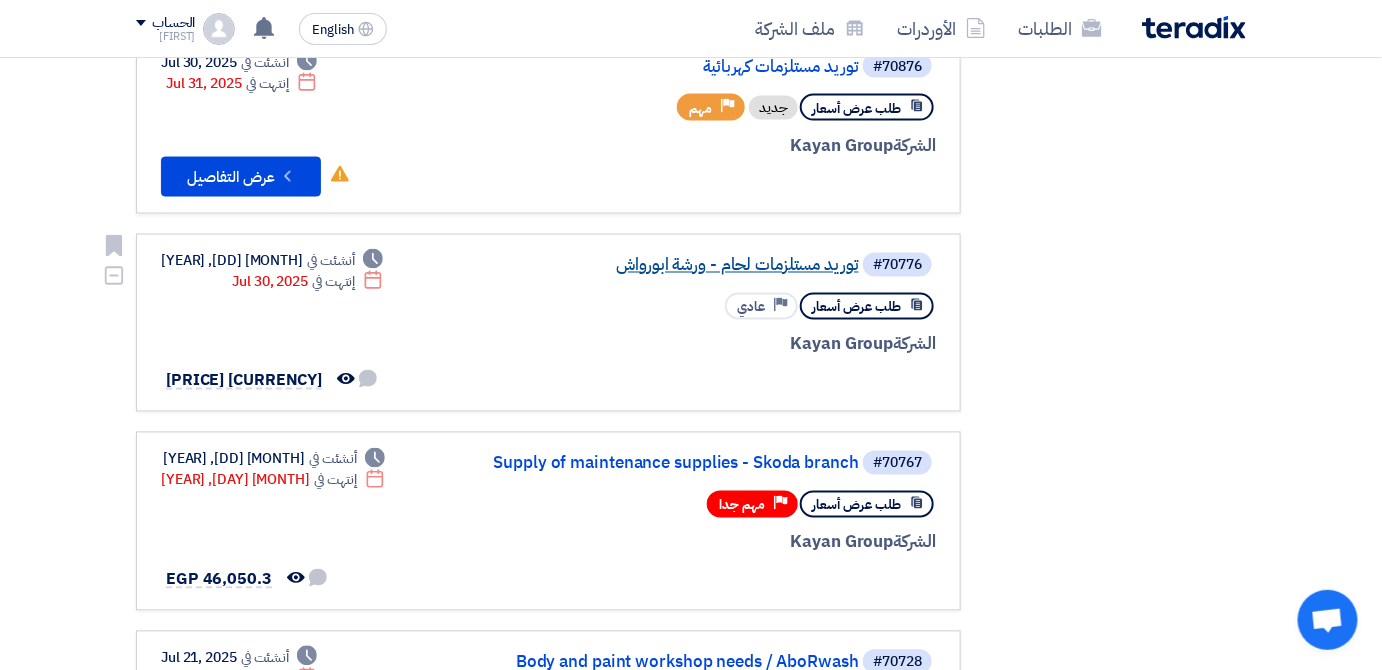 click on "توريد مستلزمات لحام - ورشة ابورواش" 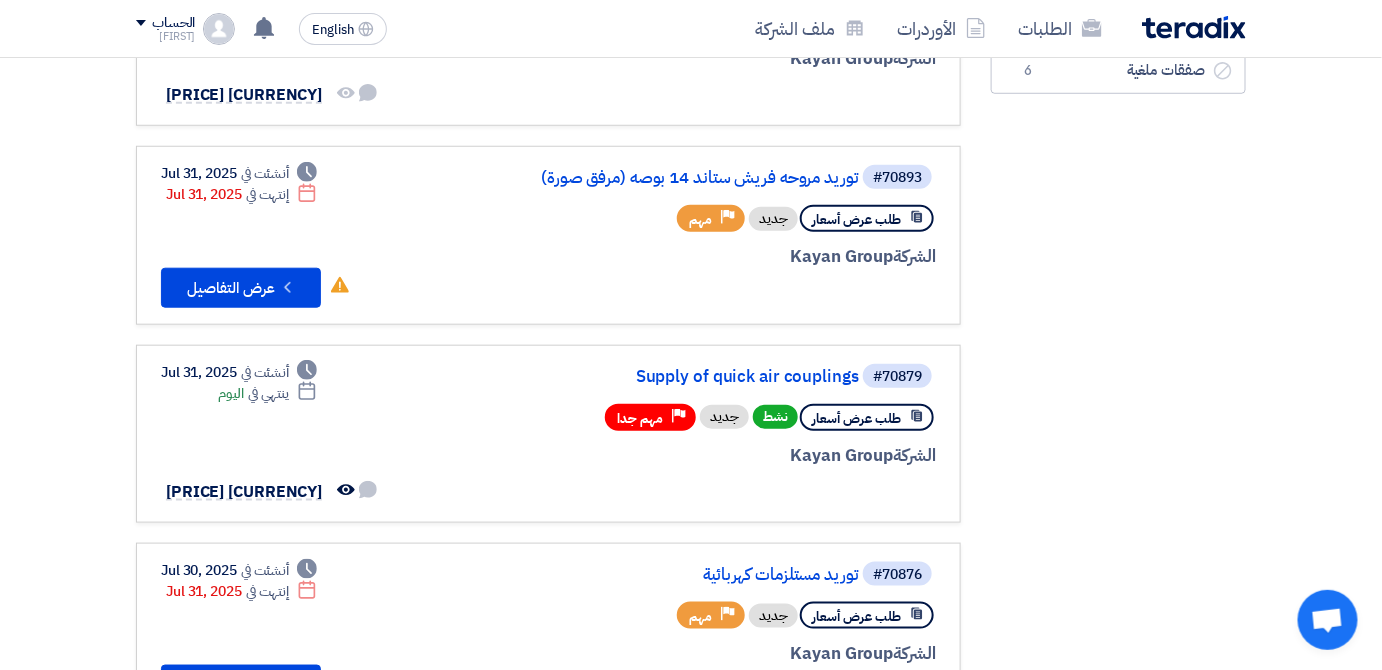 scroll, scrollTop: 528, scrollLeft: 0, axis: vertical 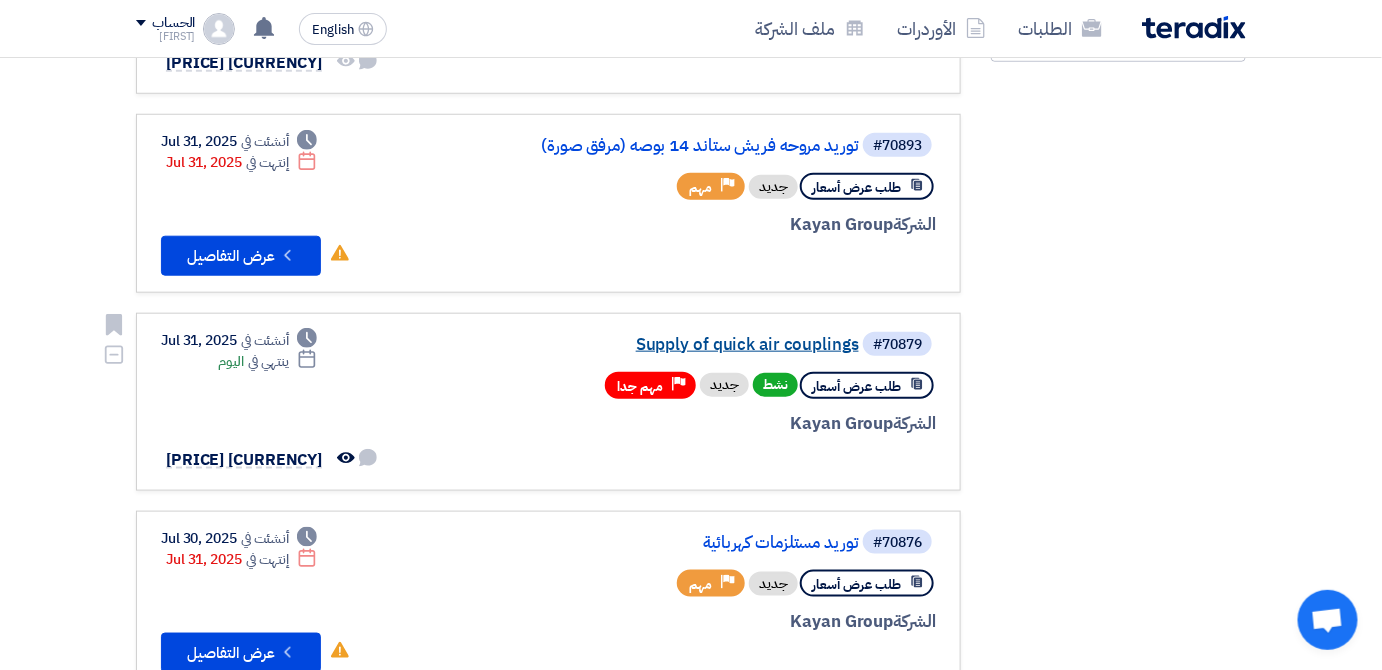 click on "Supply of  quick air  couplings" 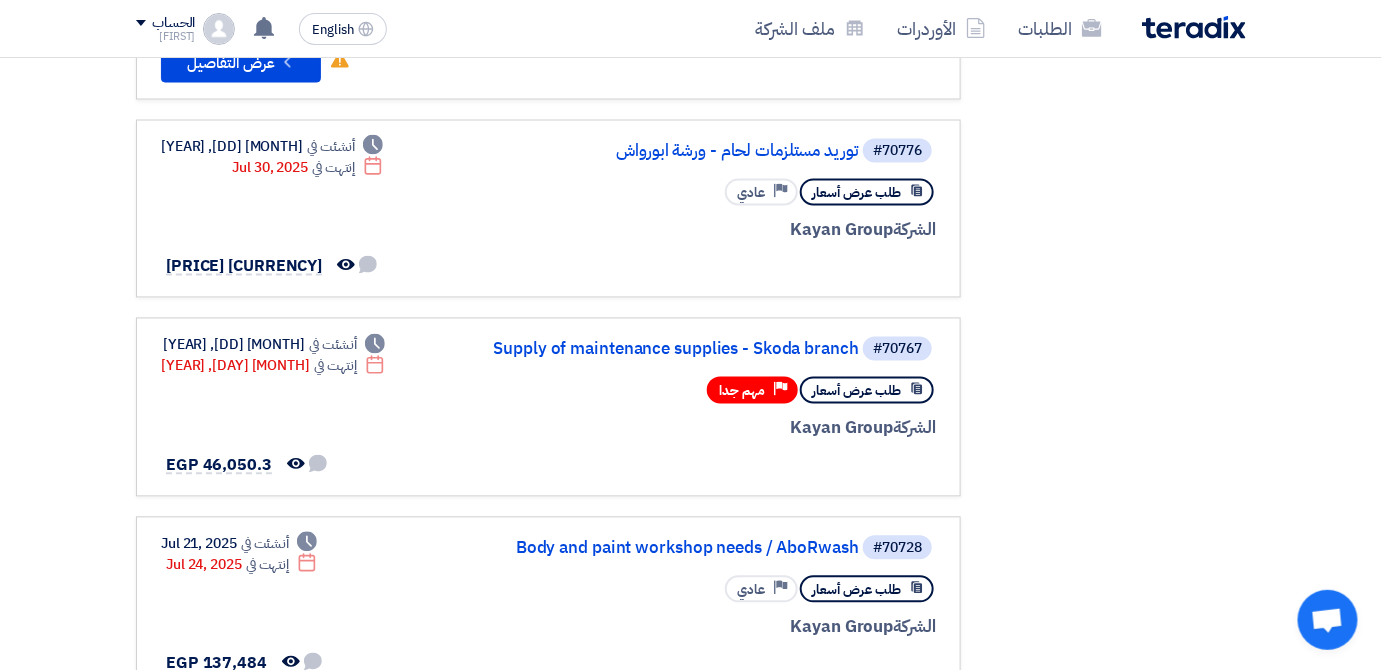 scroll, scrollTop: 1138, scrollLeft: 0, axis: vertical 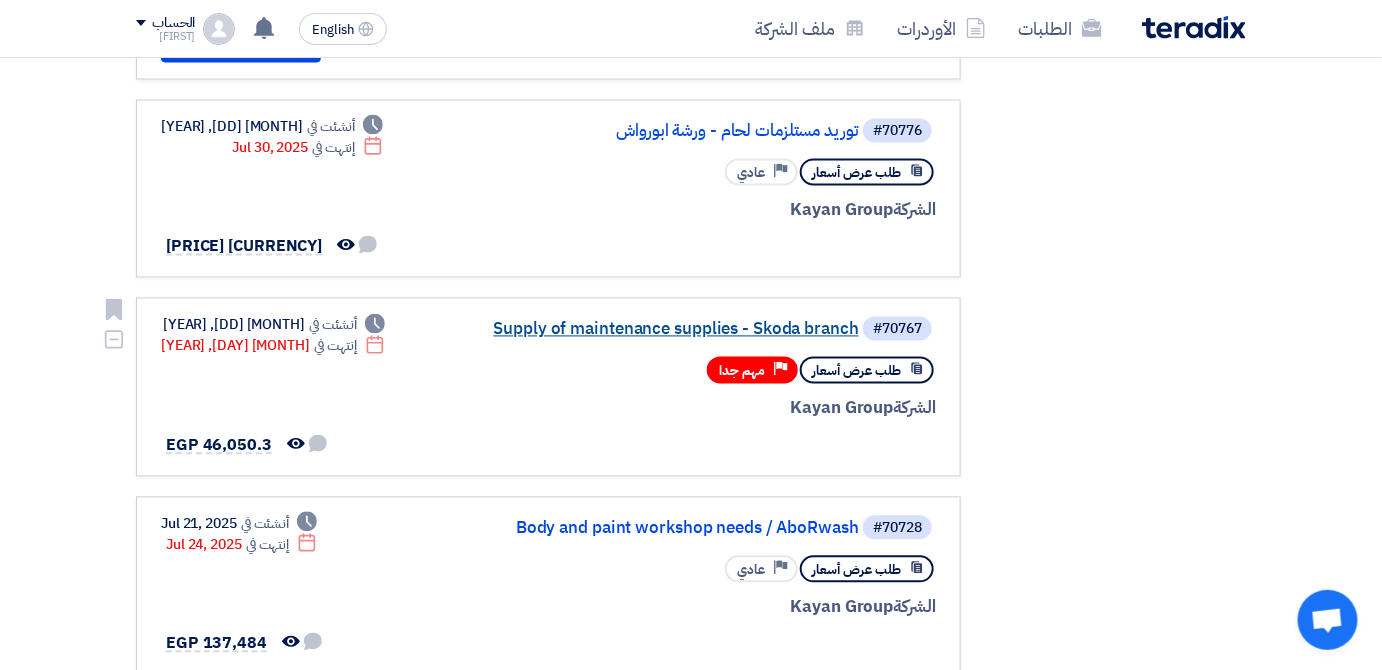 click on "Supply of maintenance supplies - Skoda branch" 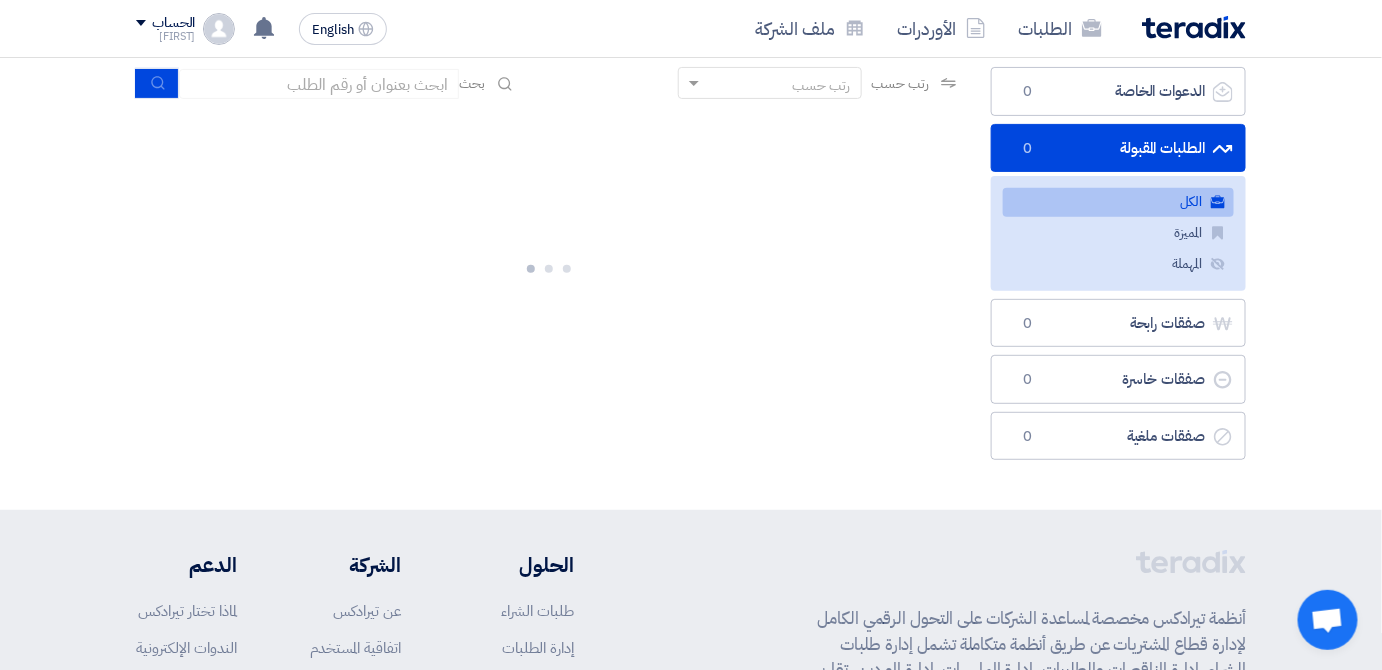 scroll, scrollTop: 0, scrollLeft: 0, axis: both 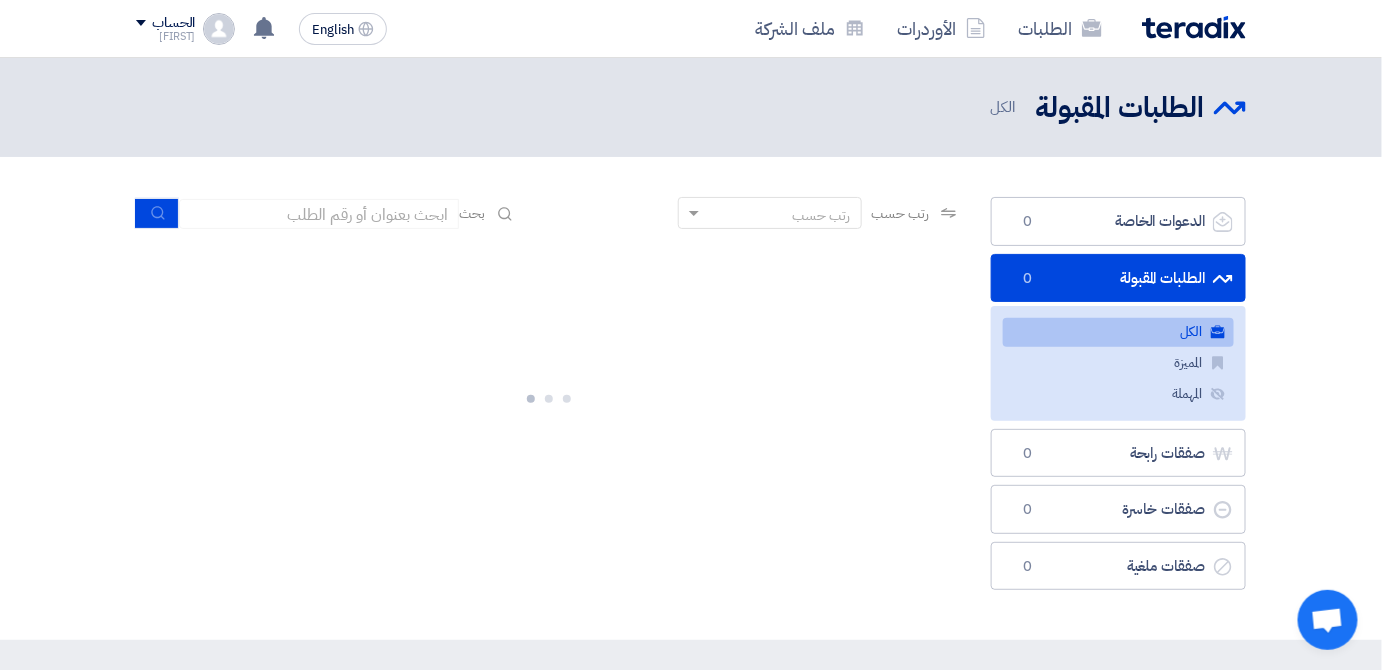 click on "الطلبات المقبولة
الطلبات المقبولة
الكل" 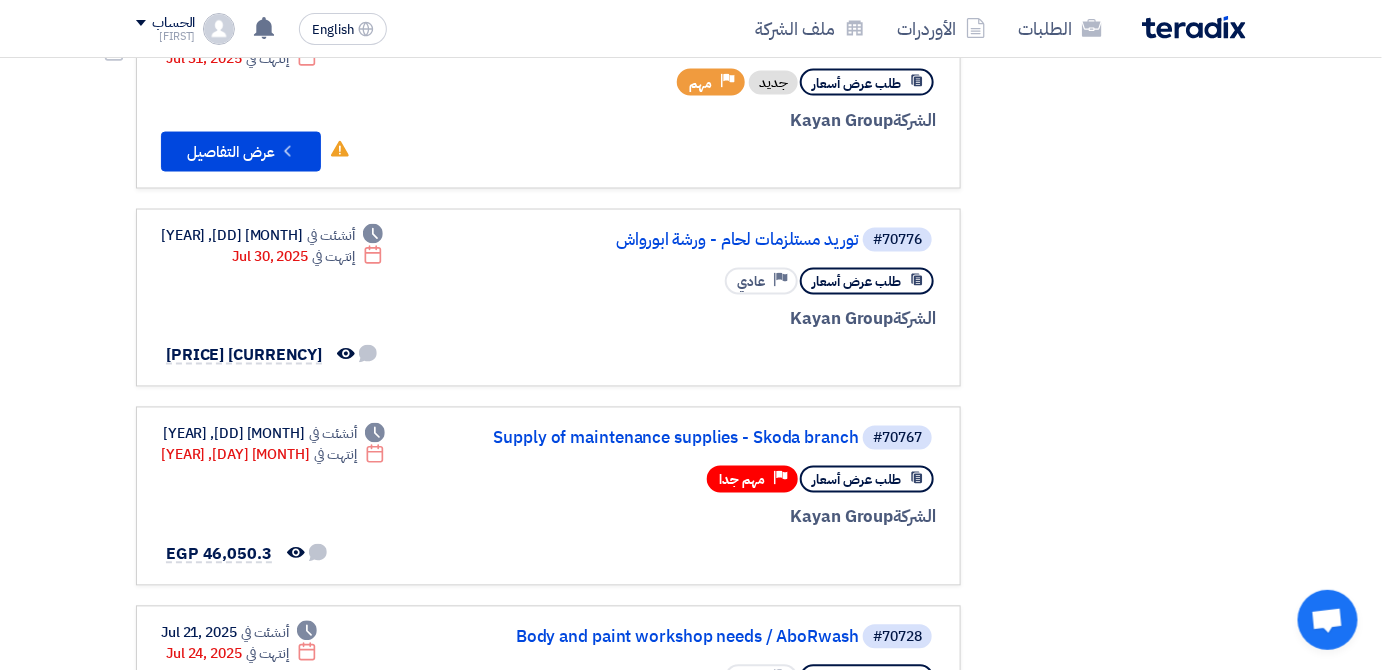 scroll, scrollTop: 1046, scrollLeft: 0, axis: vertical 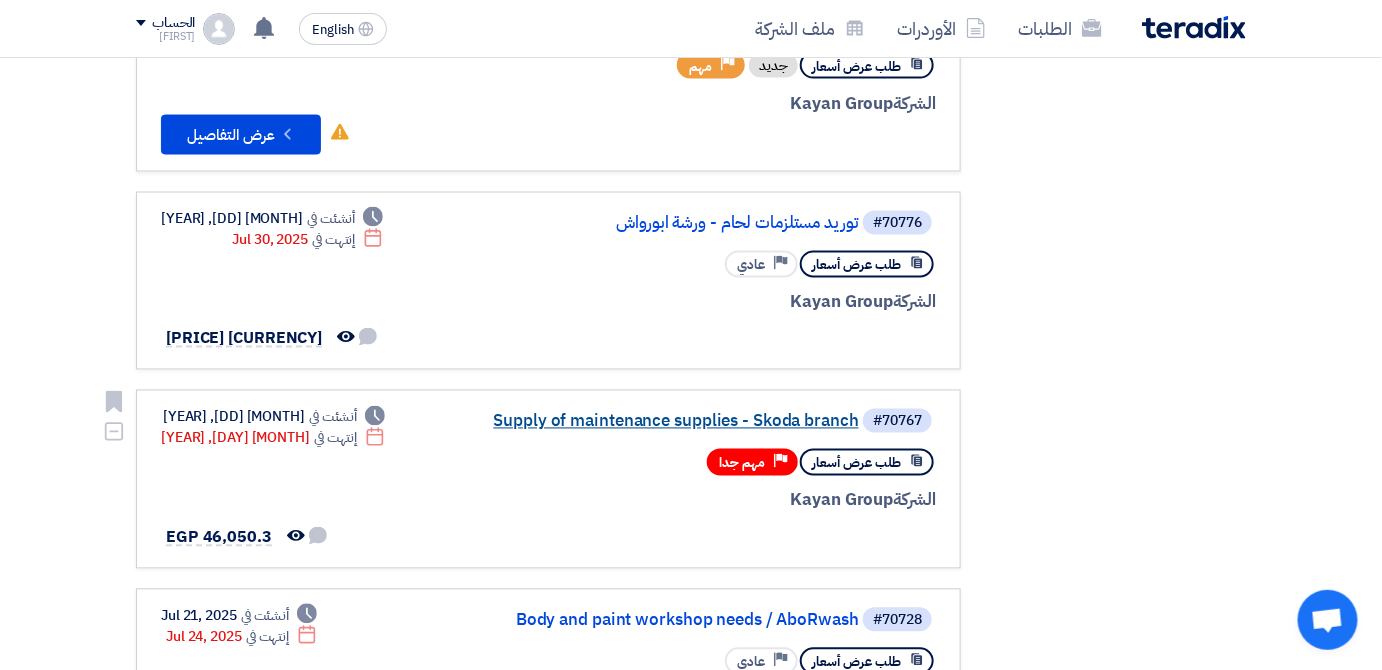 click on "Supply of maintenance supplies - Skoda branch" 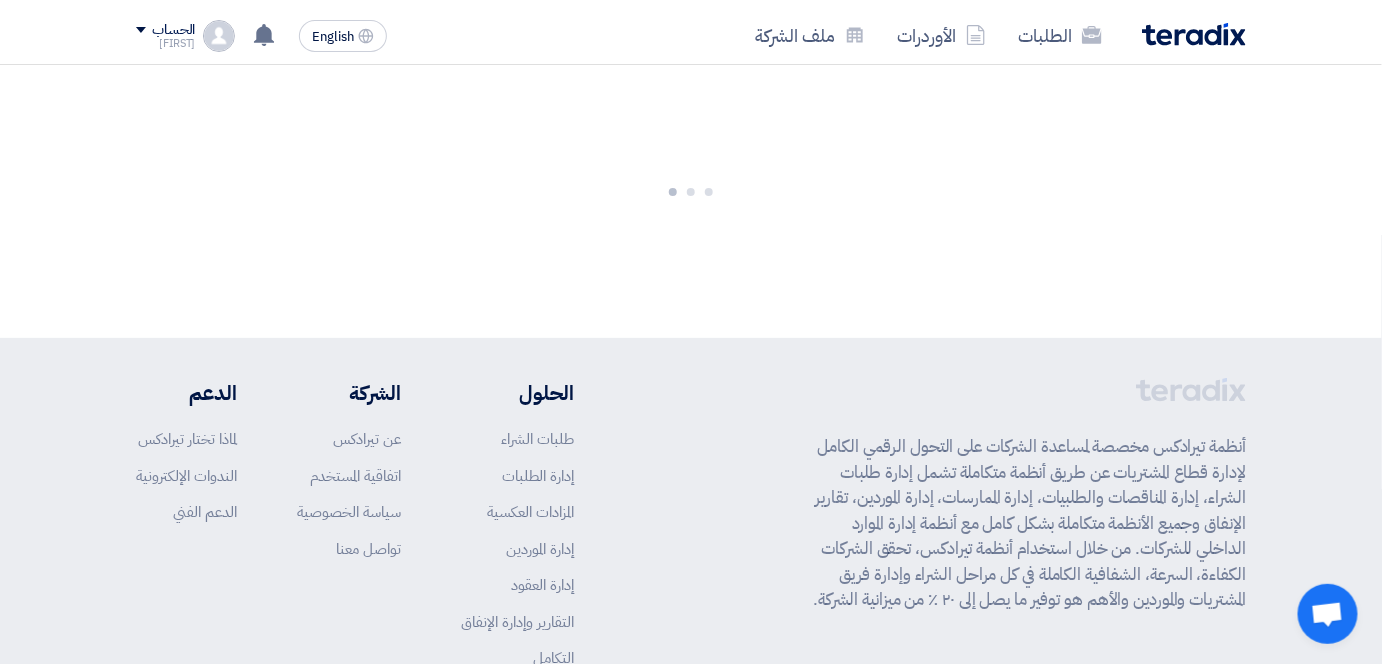 scroll, scrollTop: 0, scrollLeft: 0, axis: both 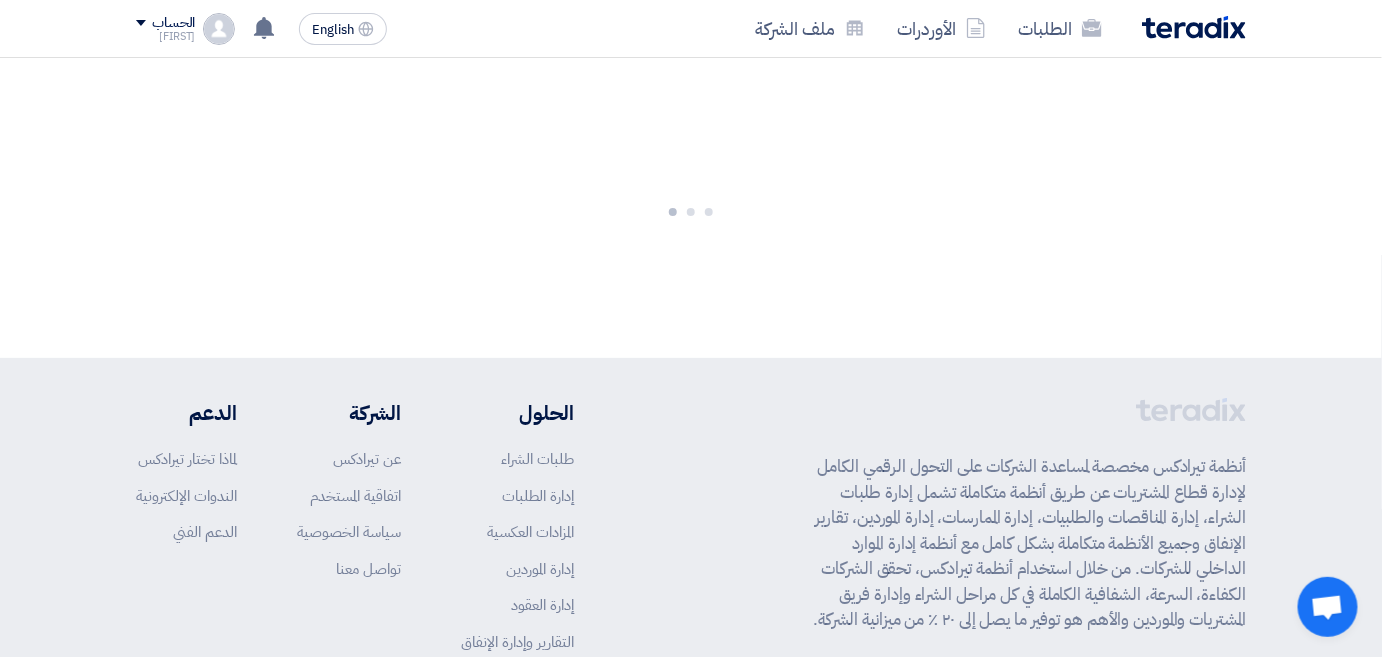 click on "أنظمة تيرادكس مخصصة لمساعدة الشركات على التحول الرقمي الكامل لإدارة قطاع المشتريات عن طريق أنظمة متكاملة تشمل إدارة طلبات الشراء، إدارة المناقصات والطلبيات، إدارة الممارسات، إدارة الموردين، تقارير الإنفاق وجميع الأنظمة متكاملة بشكل كامل مع أنظمة إدارة الموارد الداخلي للشركات. من خلال استخدام أنظمة تيرادكس، تحقق الشركات الكفاءة، السرعة، الشفافية الكاملة في كل مراحل الشراء وإدارة فريق المشتريات والموردين والأهم هو توفير ما يصل إلى ٢٠ ٪ من ميزانية الشركة.
الحلول
طلبات الشراء" 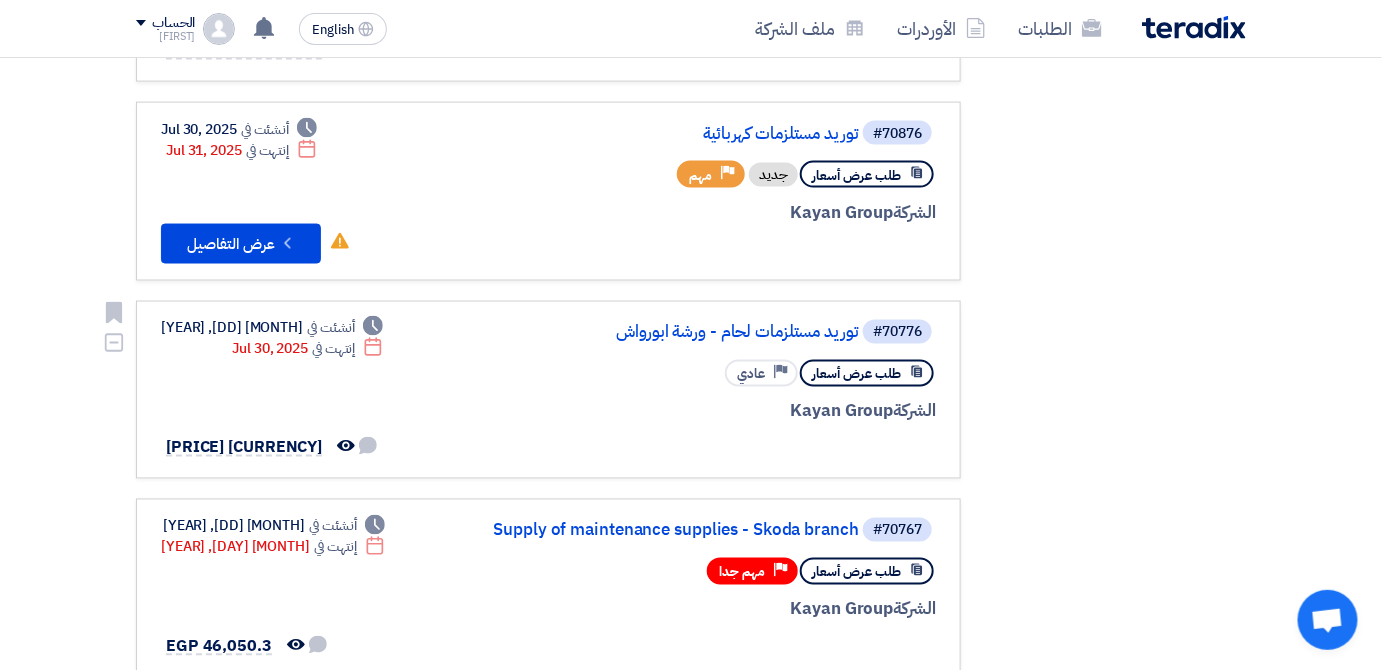 scroll, scrollTop: 875, scrollLeft: 0, axis: vertical 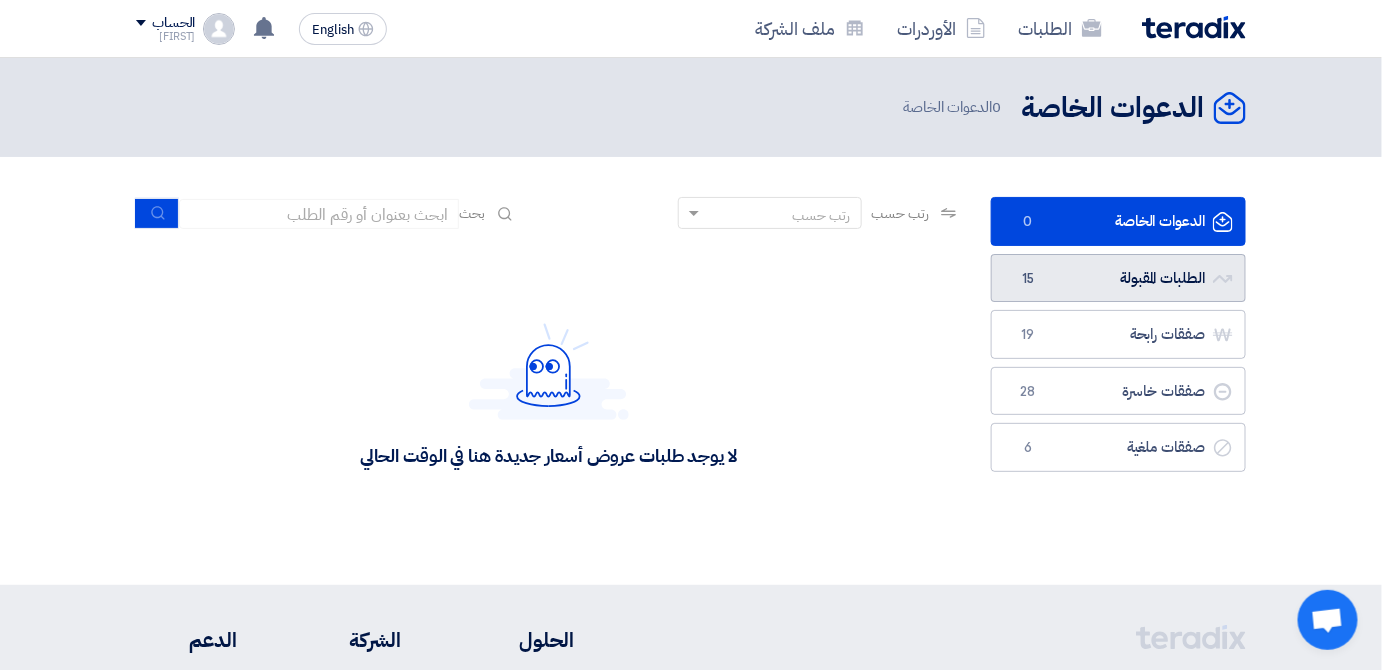click on "الطلبات المقبولة
الطلبات المقبولة
15" 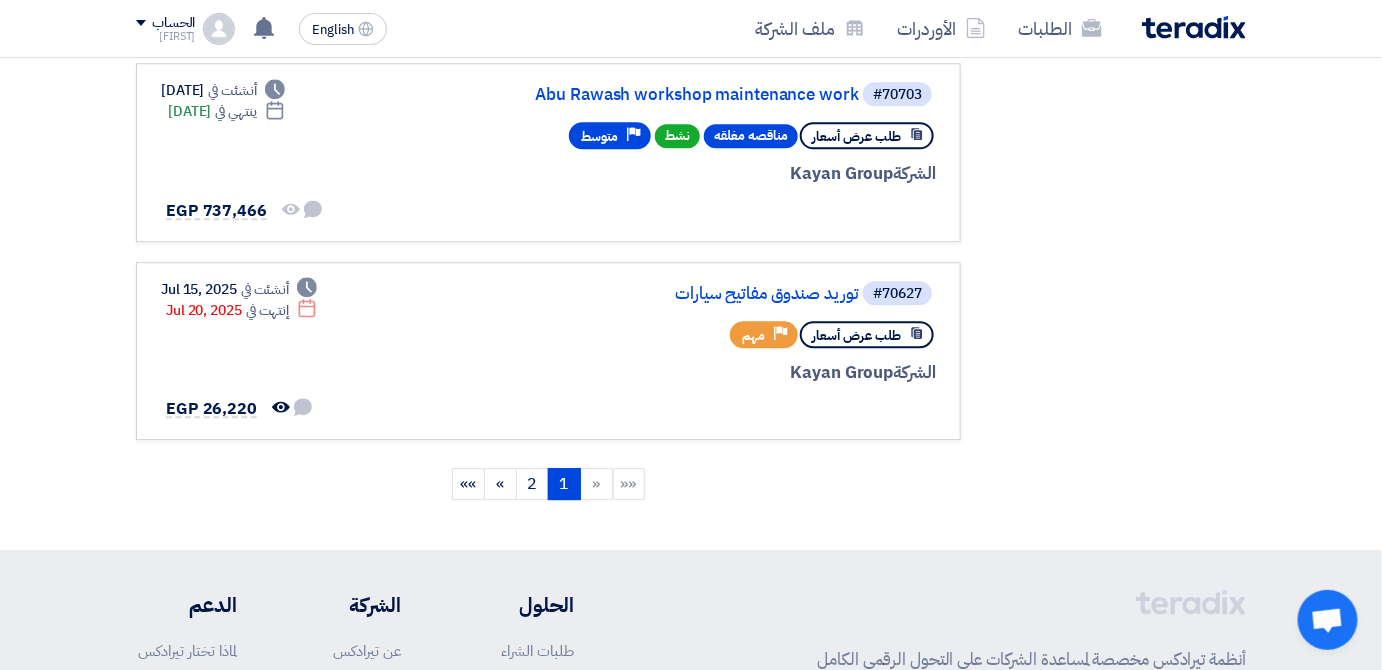 scroll, scrollTop: 1760, scrollLeft: 0, axis: vertical 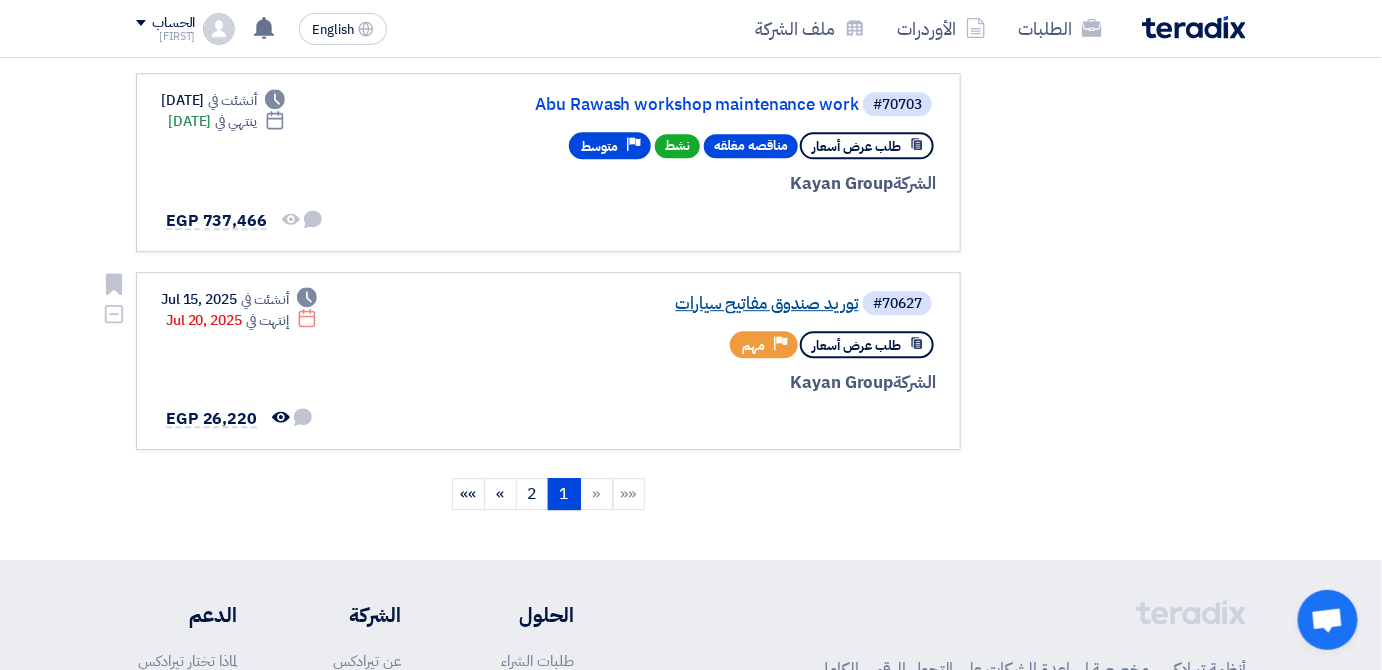 click on "توريد صندوق مفاتيح سيارات" 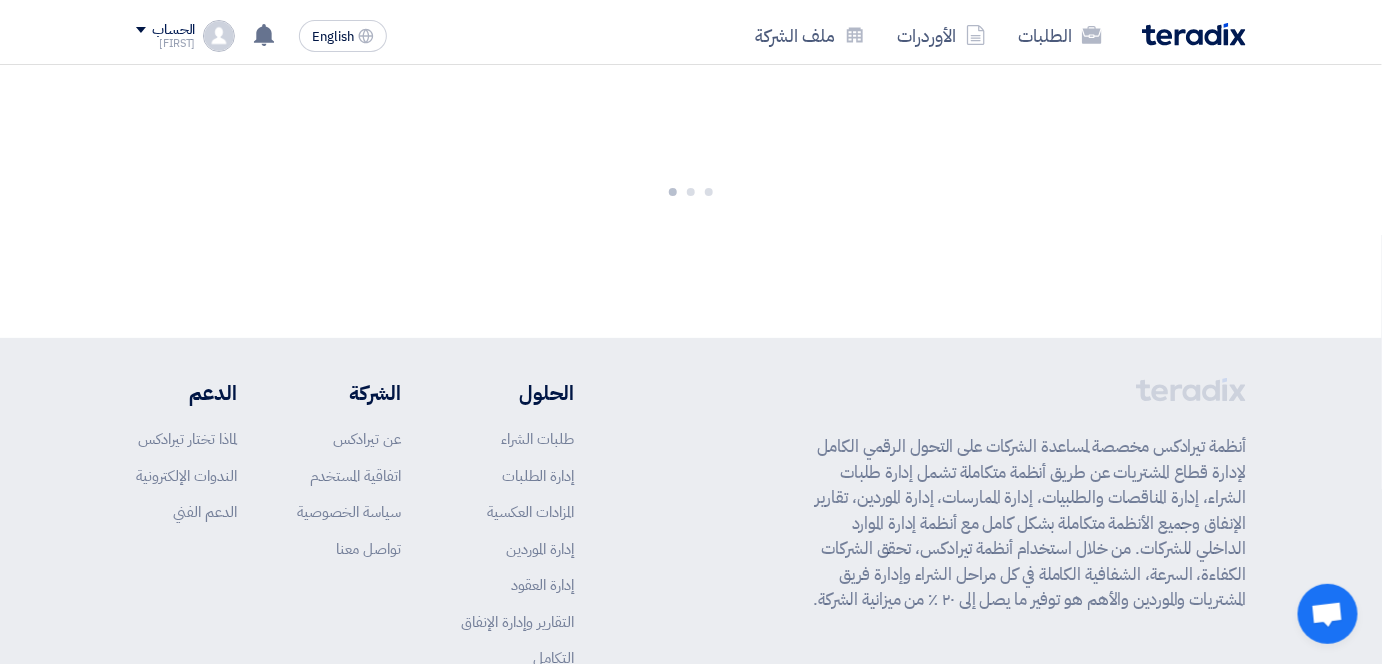 scroll, scrollTop: 0, scrollLeft: 0, axis: both 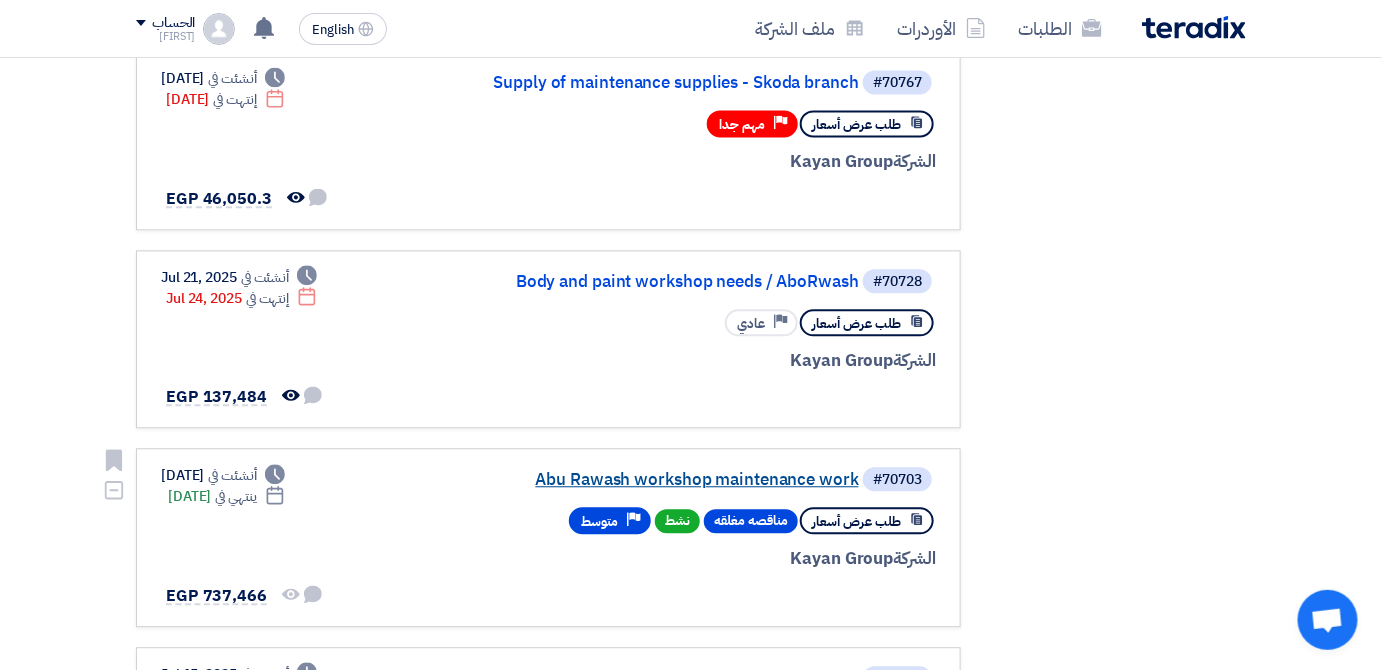click on "Abu Rawash workshop maintenance work" 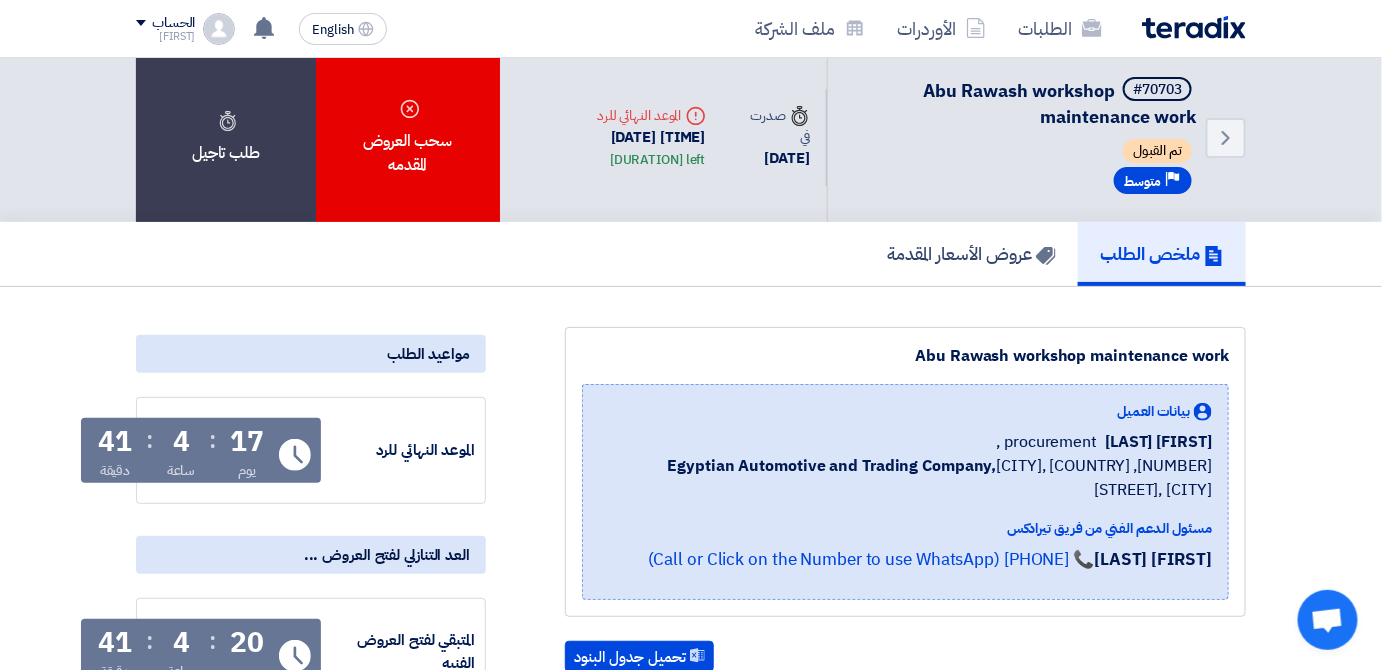 scroll, scrollTop: 0, scrollLeft: 0, axis: both 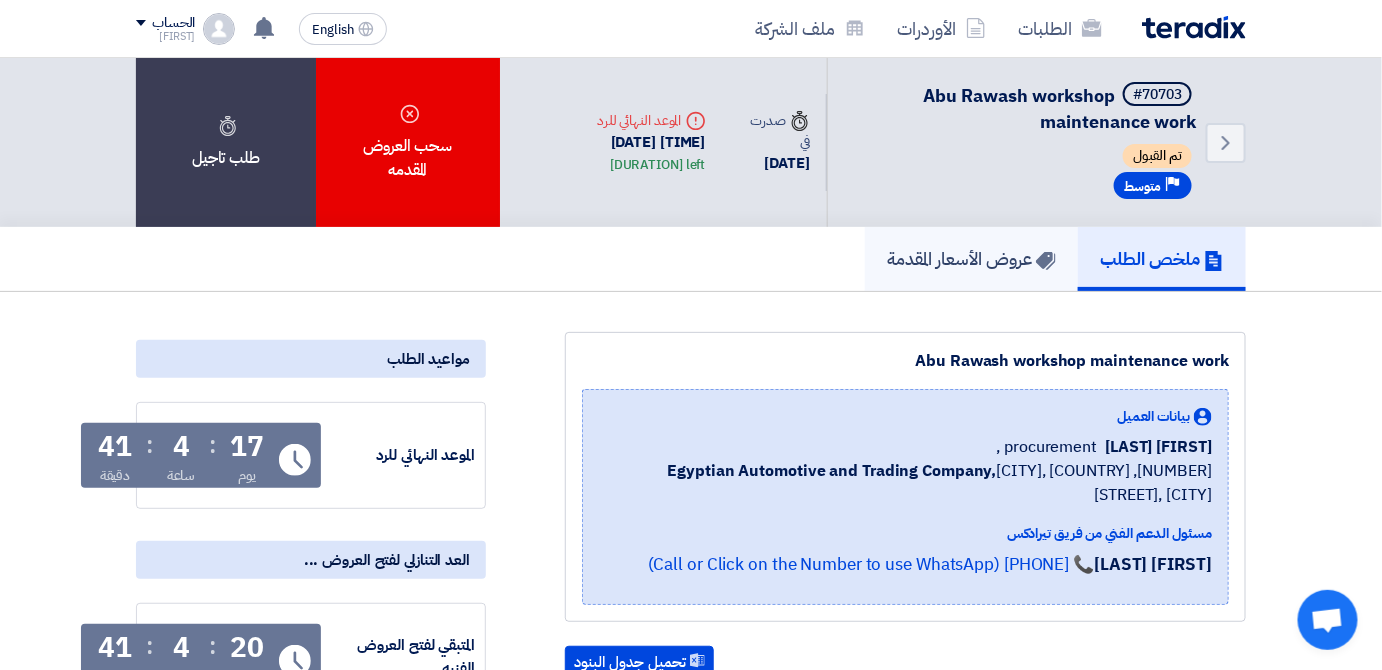 click on "عروض الأسعار المقدمة" 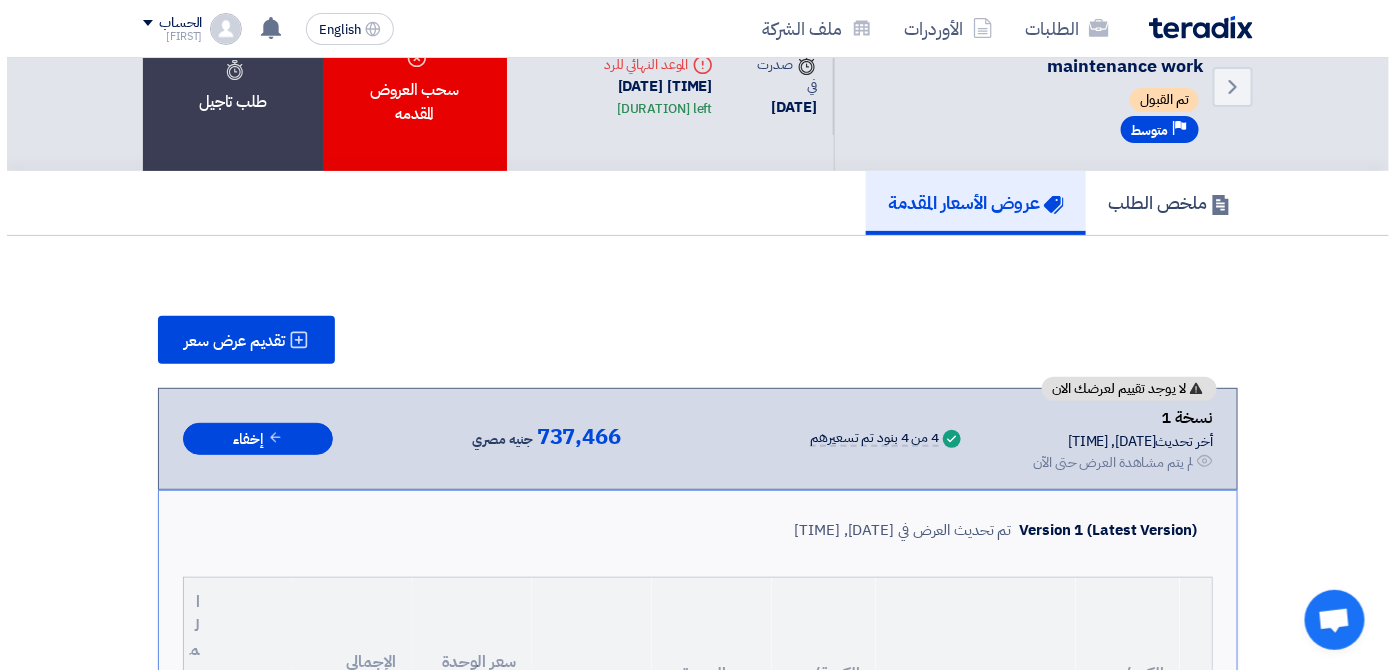 scroll, scrollTop: 72, scrollLeft: 0, axis: vertical 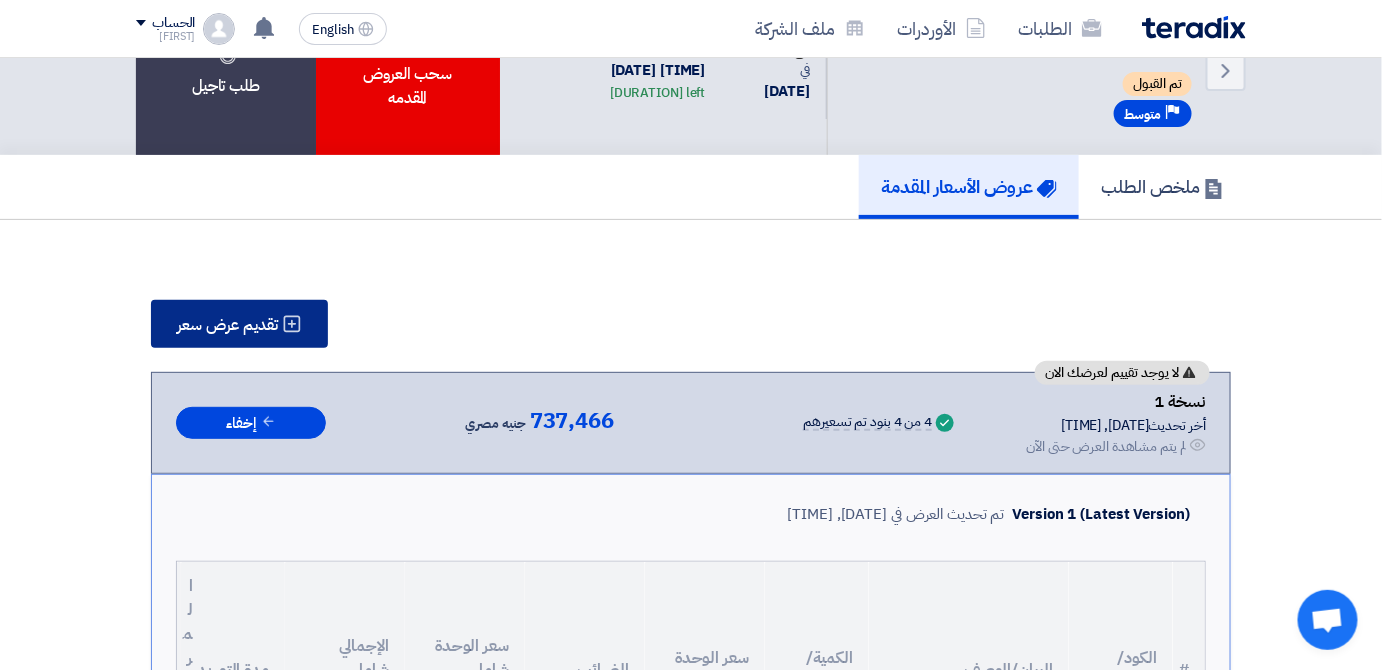 click on "تقديم عرض سعر" 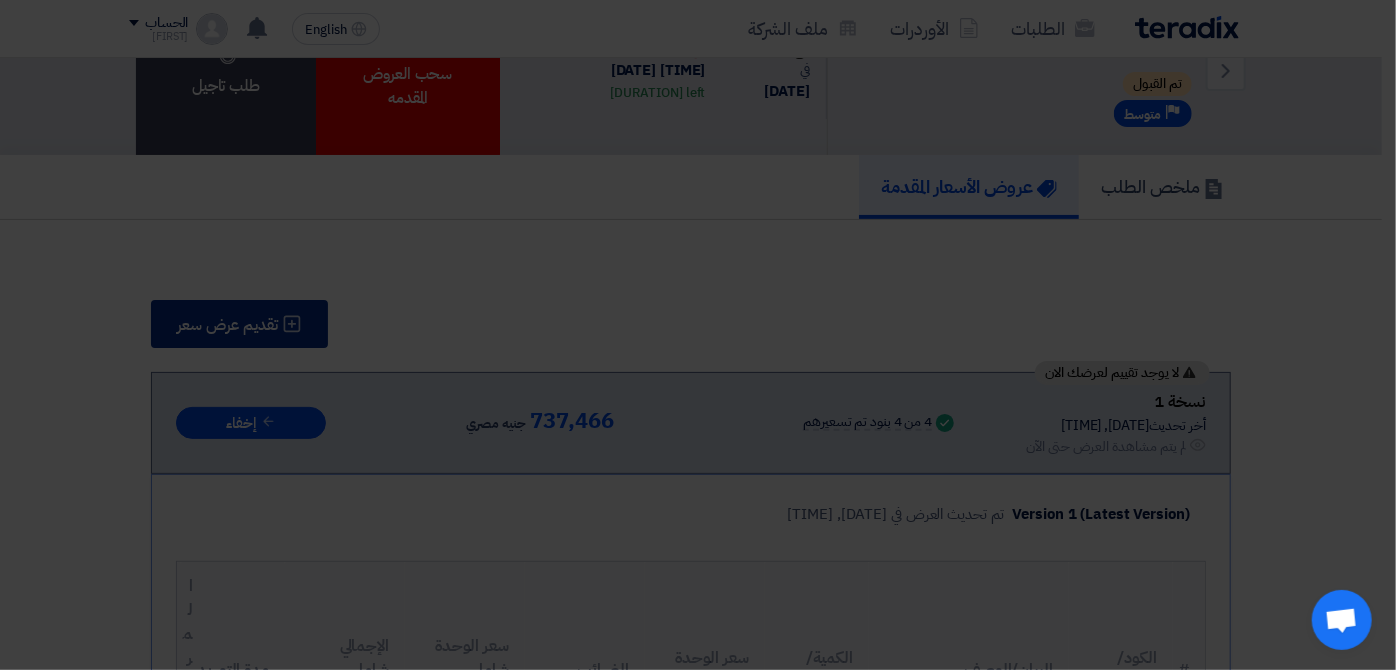 click on "تقديم عرض أسعار
×
أبدأ في تقديم عرض أسعار جديد
تقديم عرض أسعار جديد من البداية" 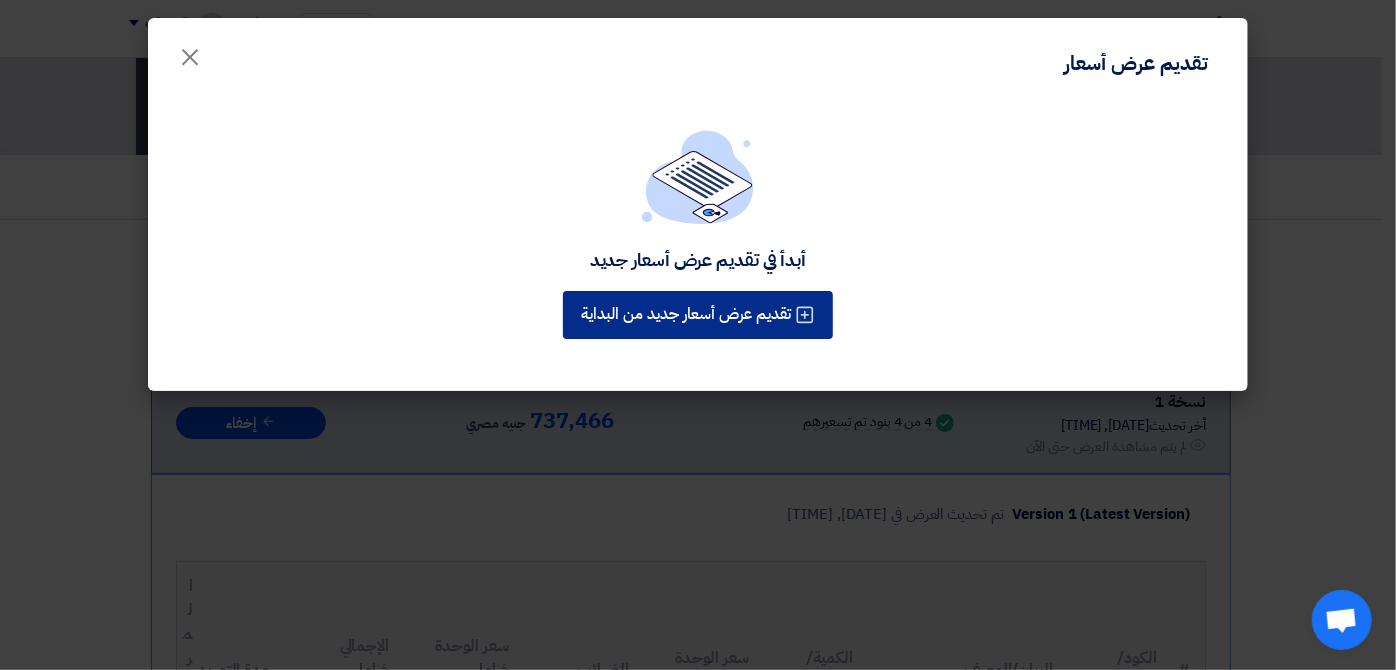 click on "تقديم عرض أسعار جديد من البداية" 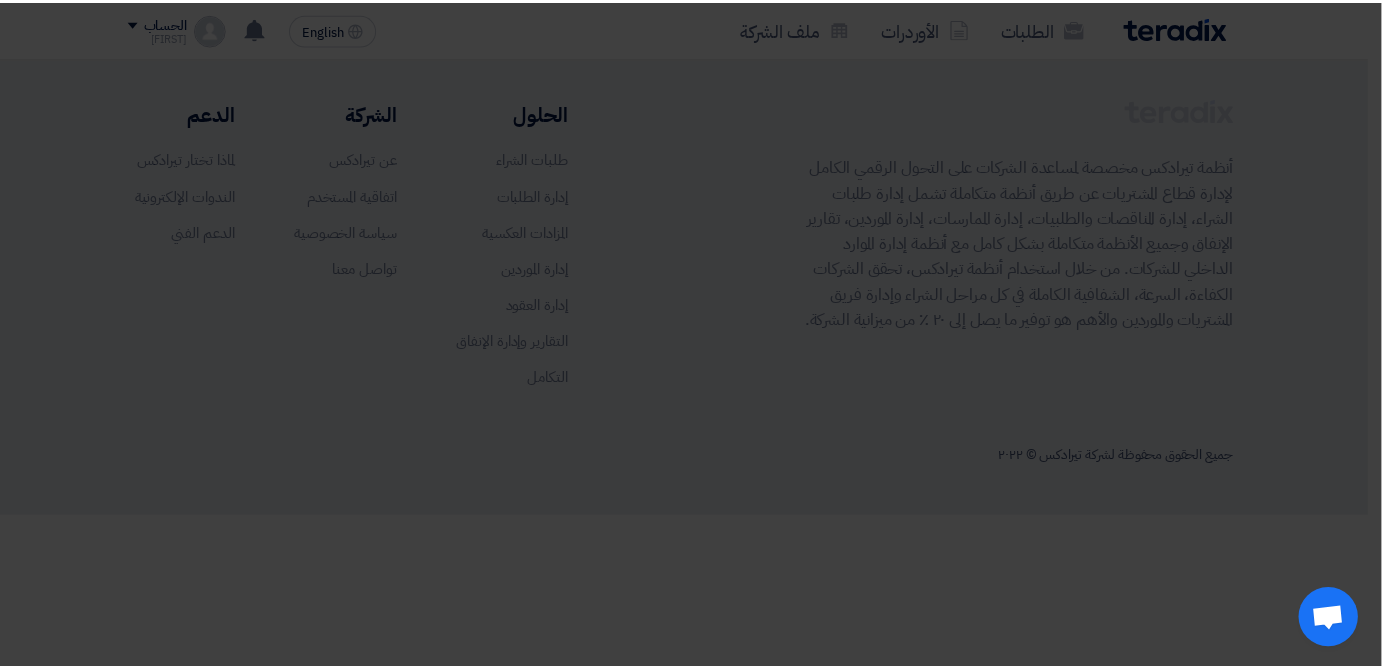 scroll, scrollTop: 0, scrollLeft: 0, axis: both 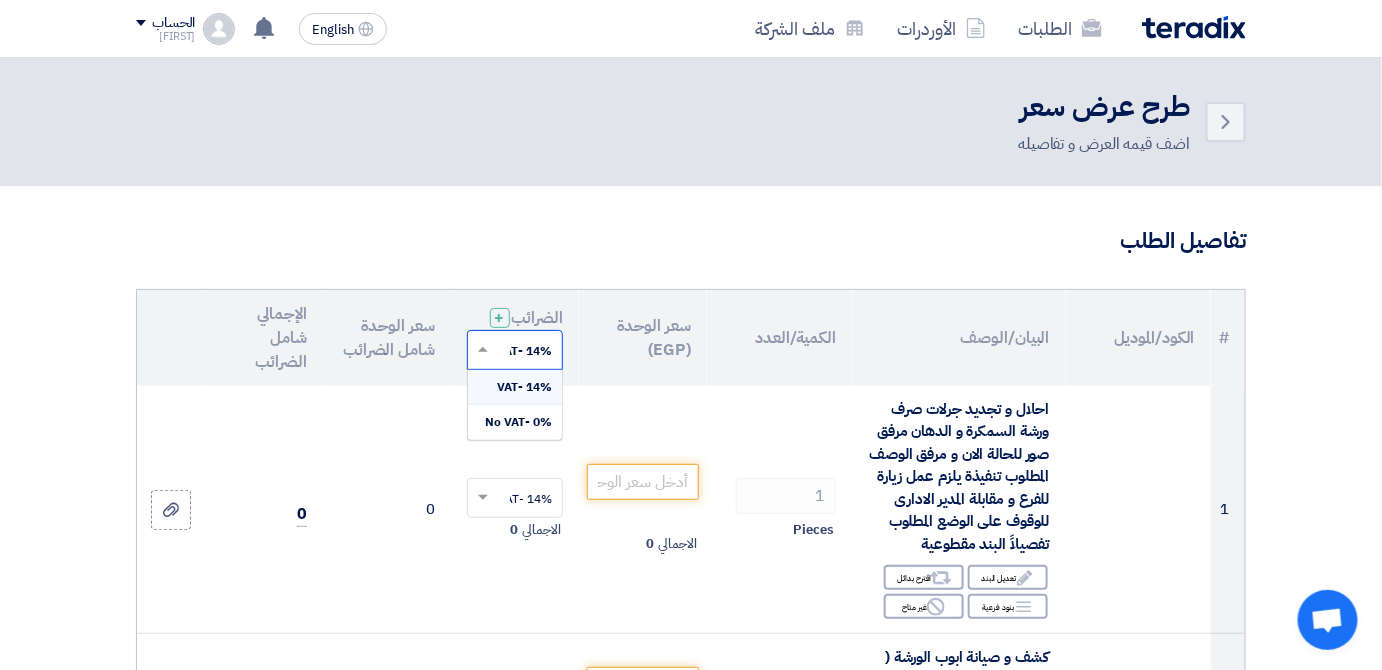 click on "'Select taxes...
14% -VAT
×" 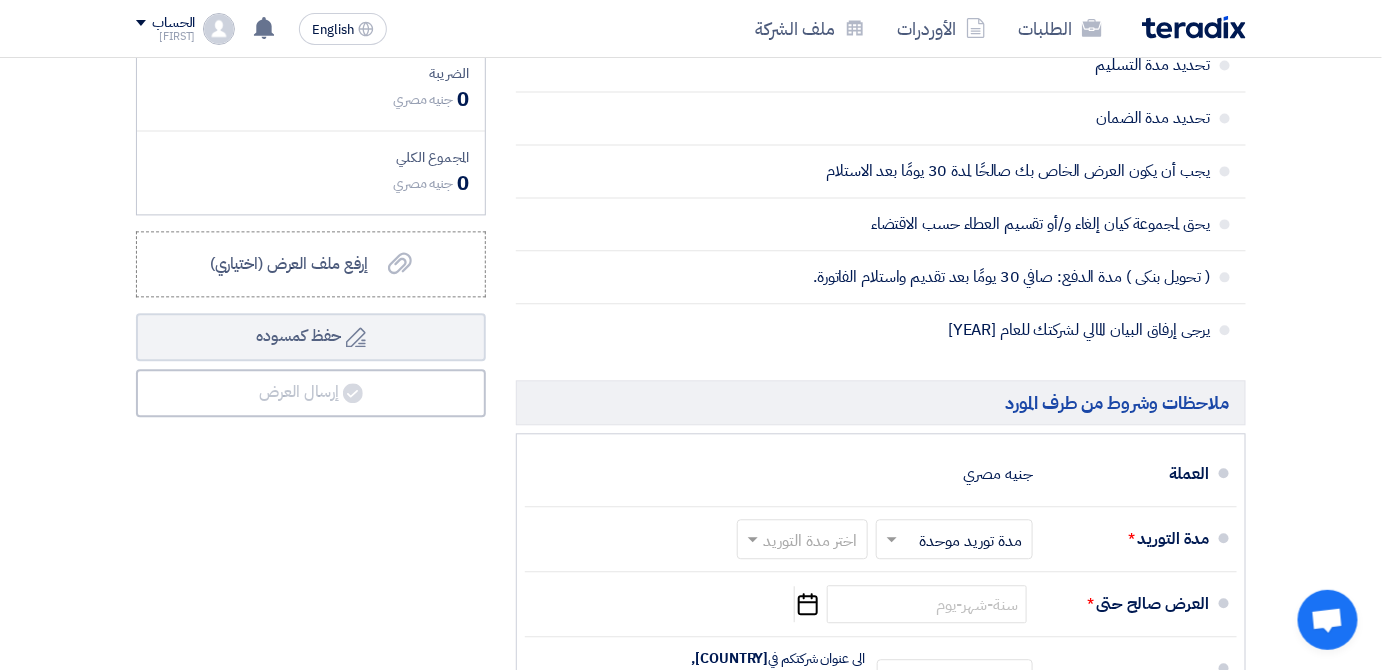 scroll, scrollTop: 1357, scrollLeft: 0, axis: vertical 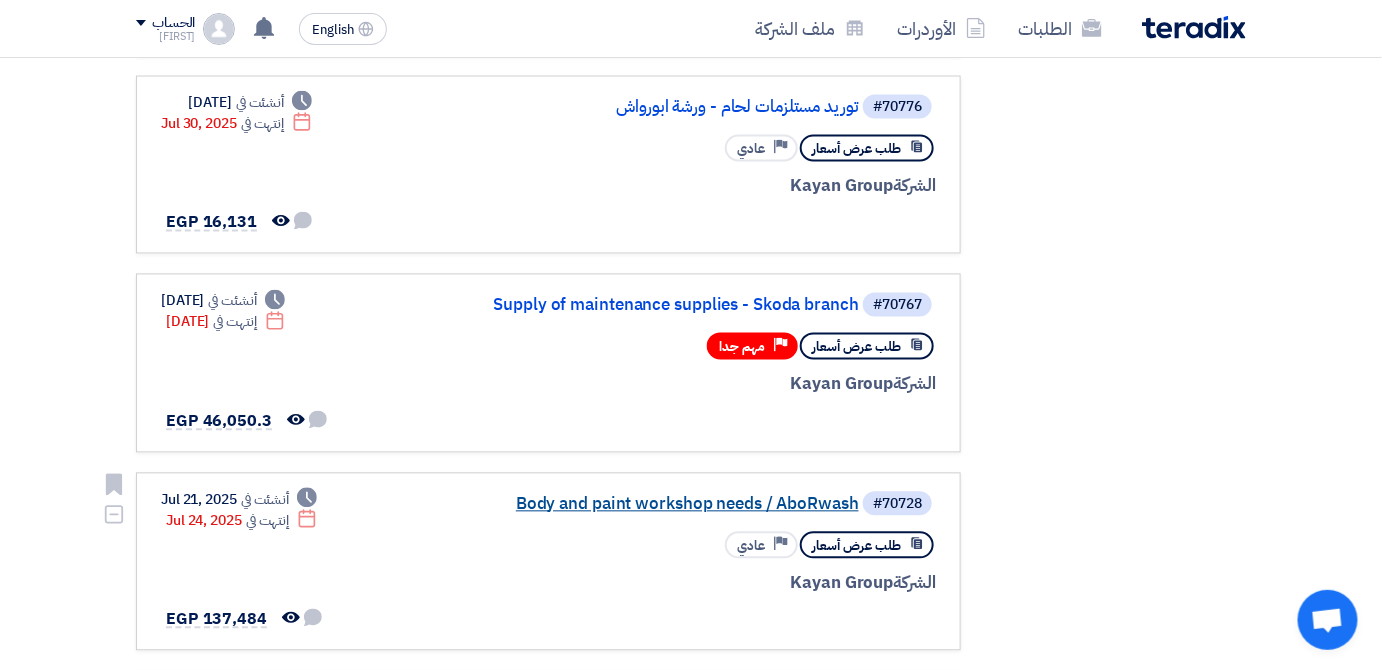 click on "Body and paint workshop needs / AboRwash" 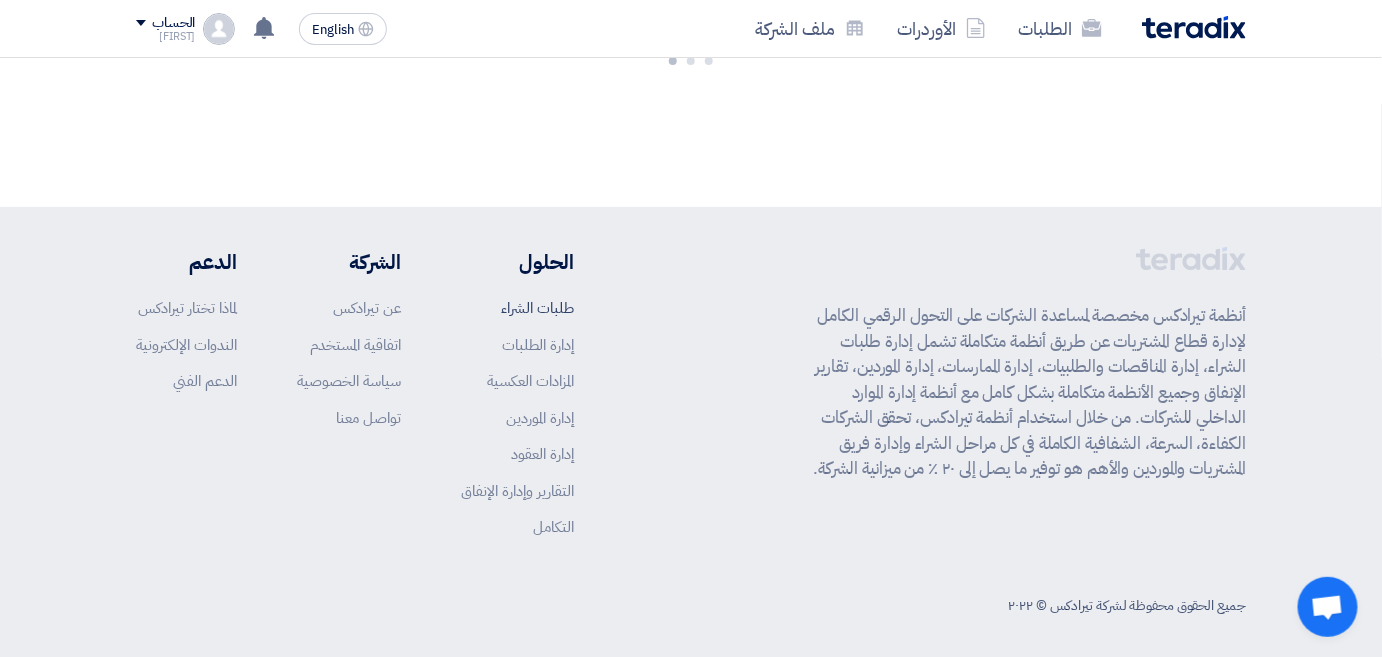 scroll, scrollTop: 160, scrollLeft: 0, axis: vertical 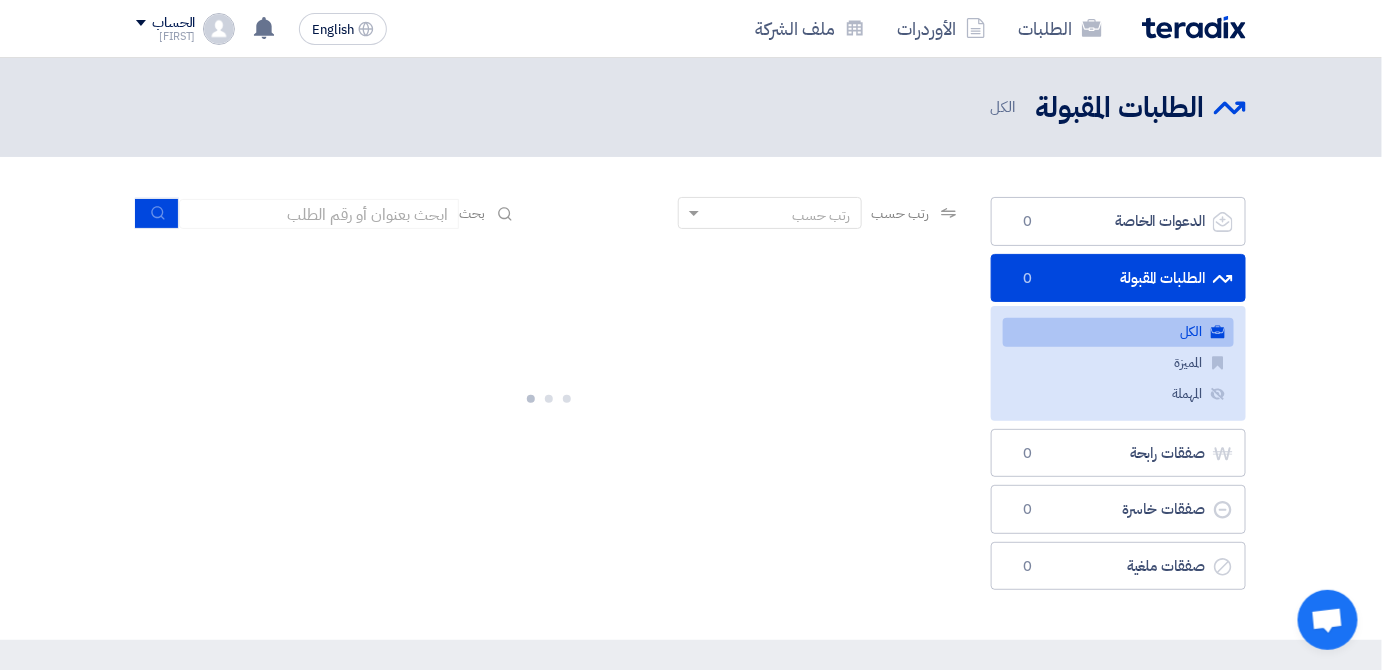 click on "الدعوات الخاصة
الدعوات الخاصة
0
الطلبات المقبولة
الطلبات المقبولة
0
الكل
الكل
المميزة
المميزة" 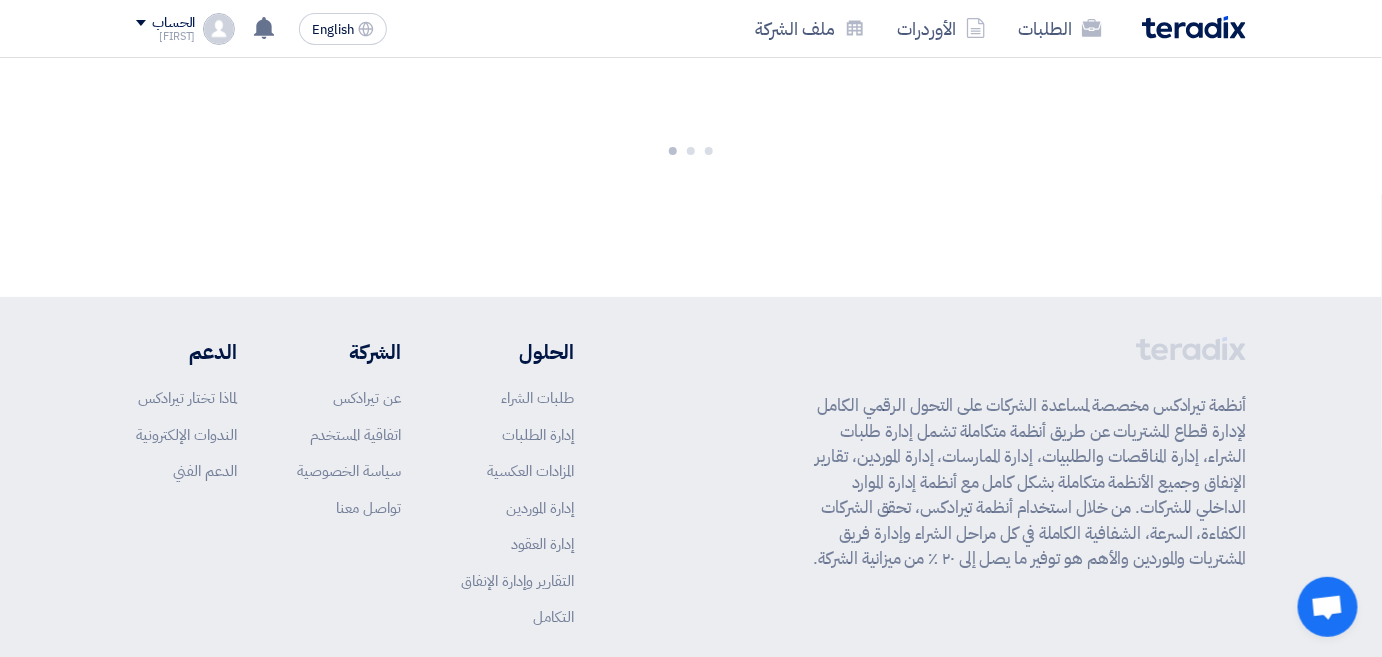 scroll, scrollTop: 0, scrollLeft: 0, axis: both 